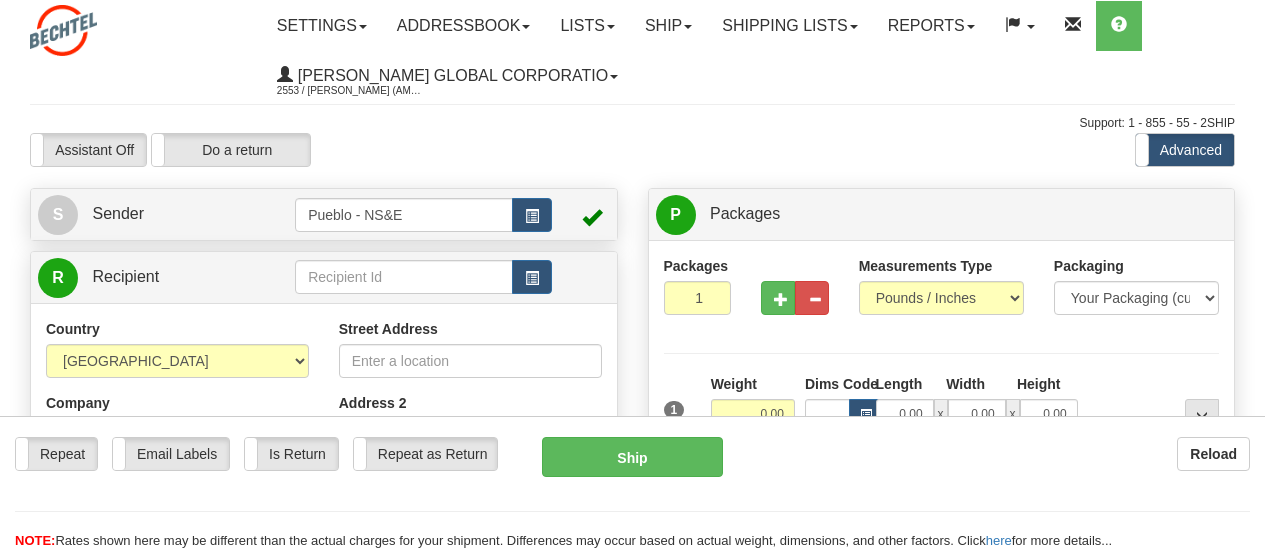 scroll, scrollTop: 0, scrollLeft: 0, axis: both 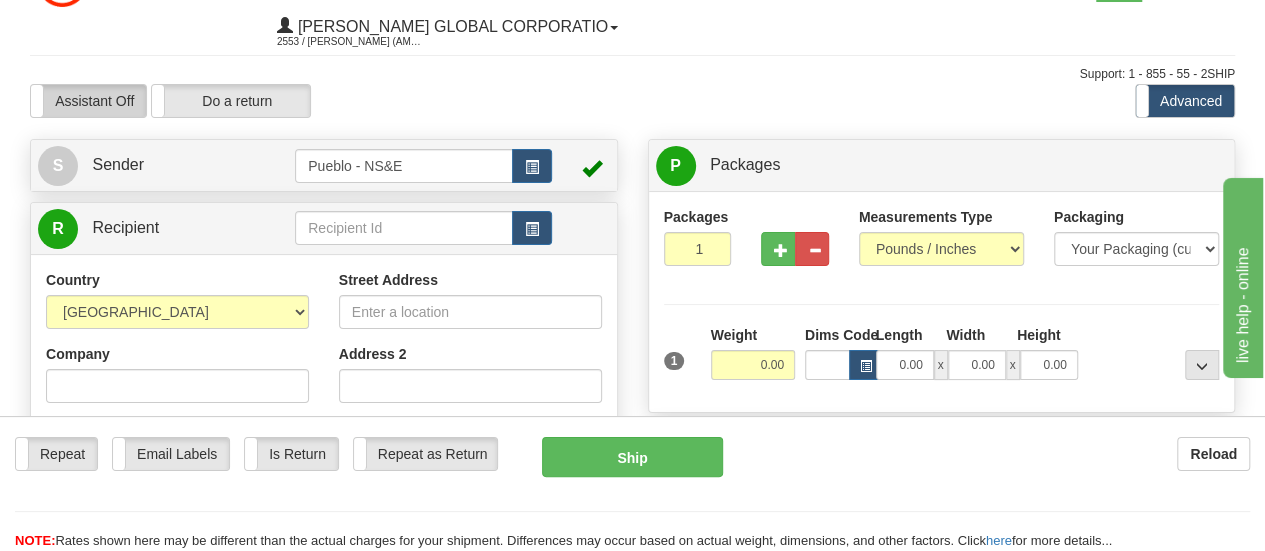 click on "Assistant Off" at bounding box center (88, 101) 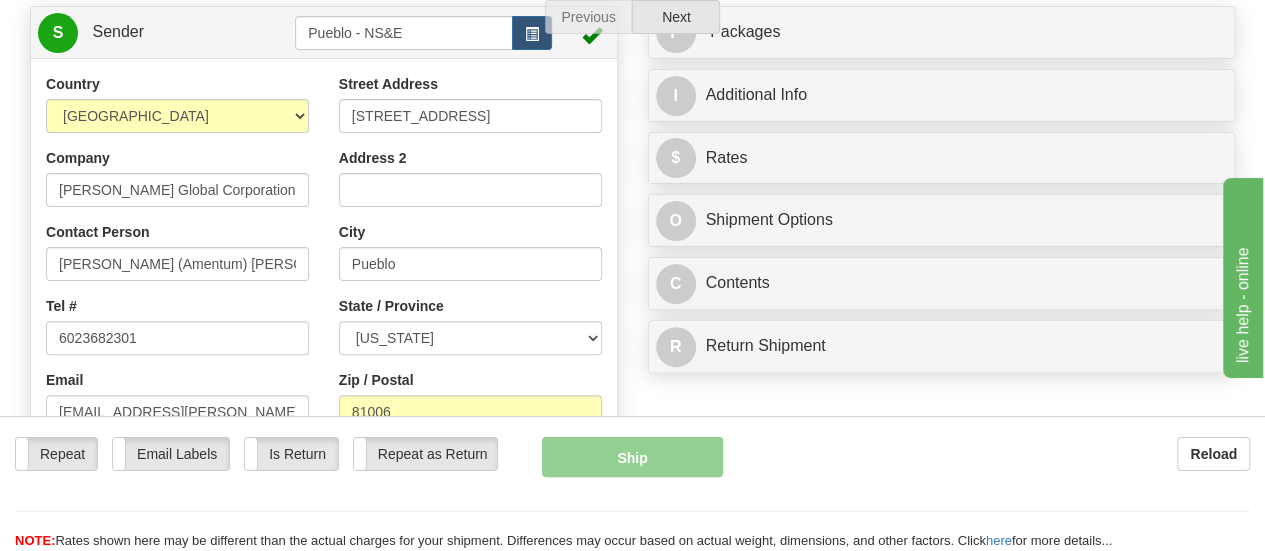 scroll, scrollTop: 215, scrollLeft: 0, axis: vertical 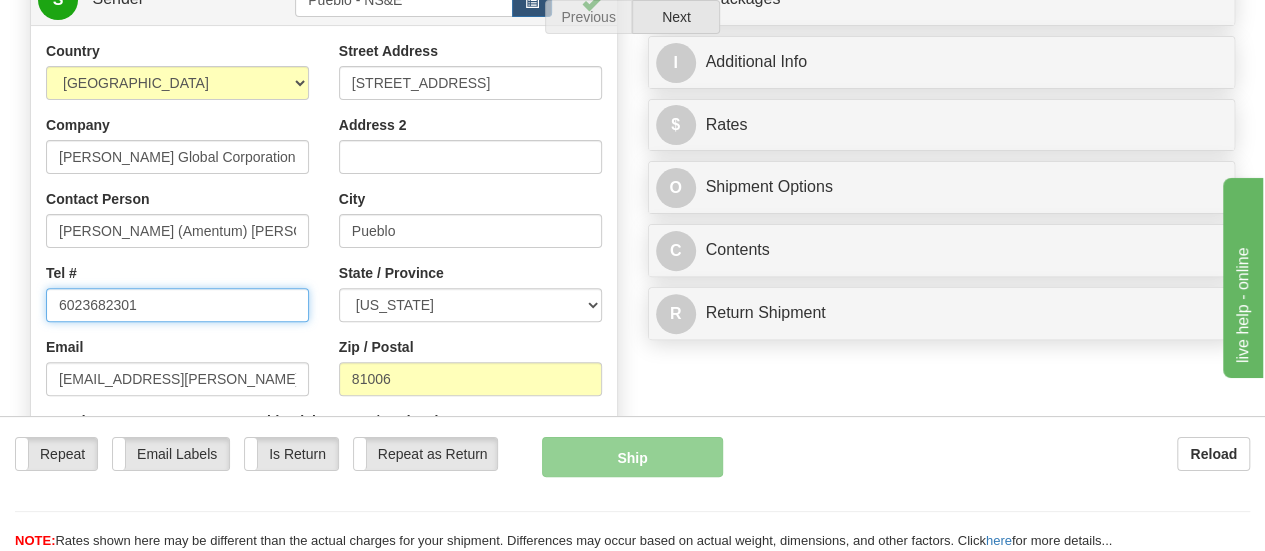 click on "6023682301" at bounding box center [177, 305] 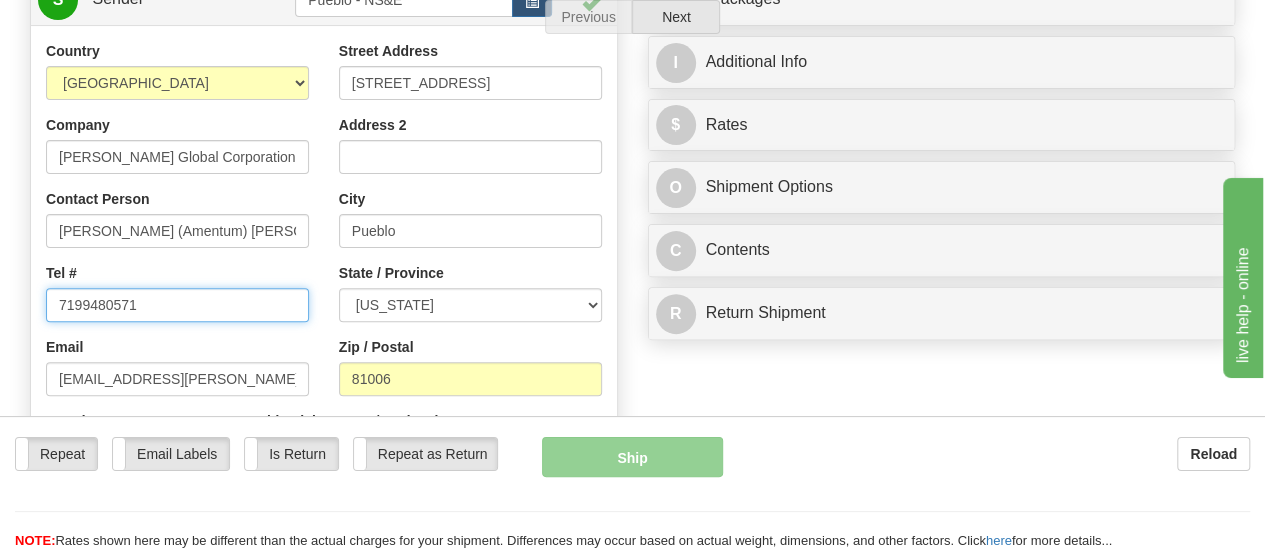 type on "7199480571" 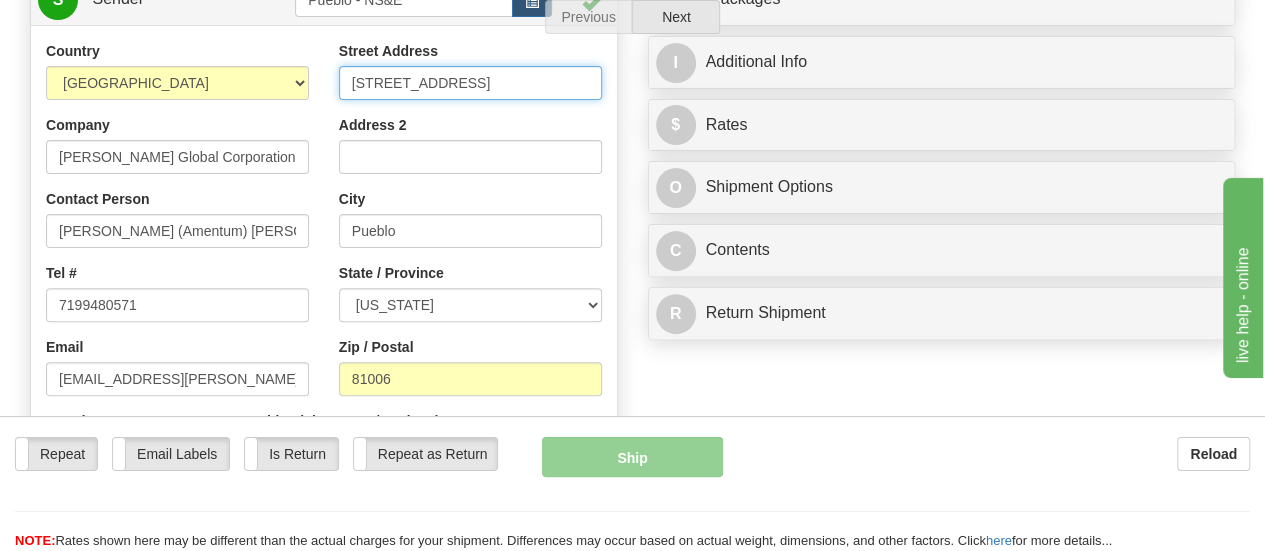 click on "[STREET_ADDRESS]" at bounding box center [470, 83] 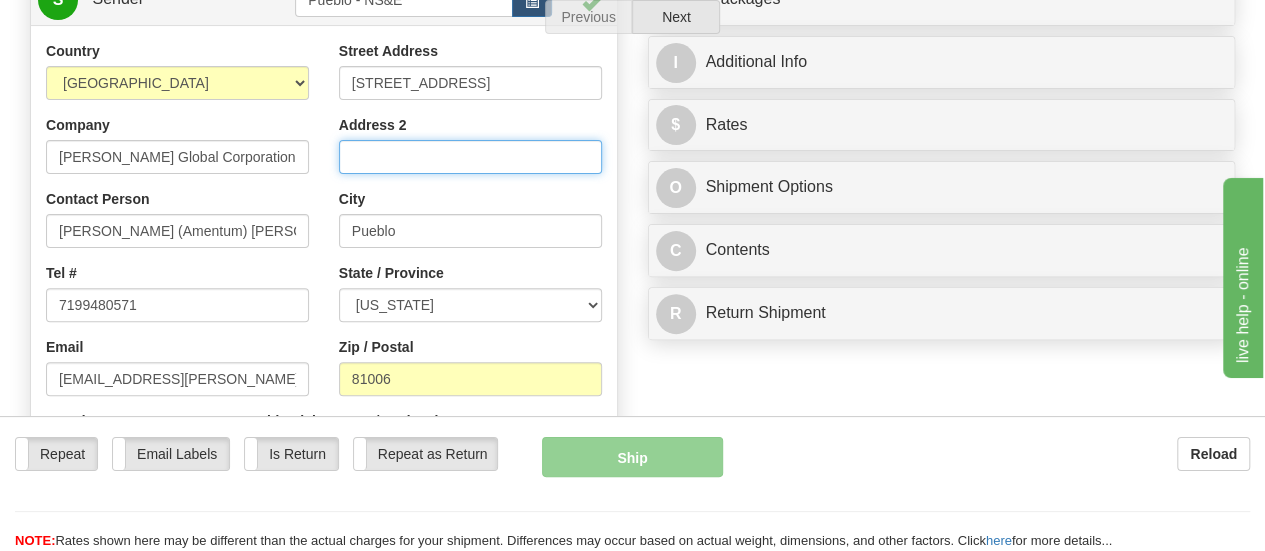 click on "Address 2" at bounding box center [470, 157] 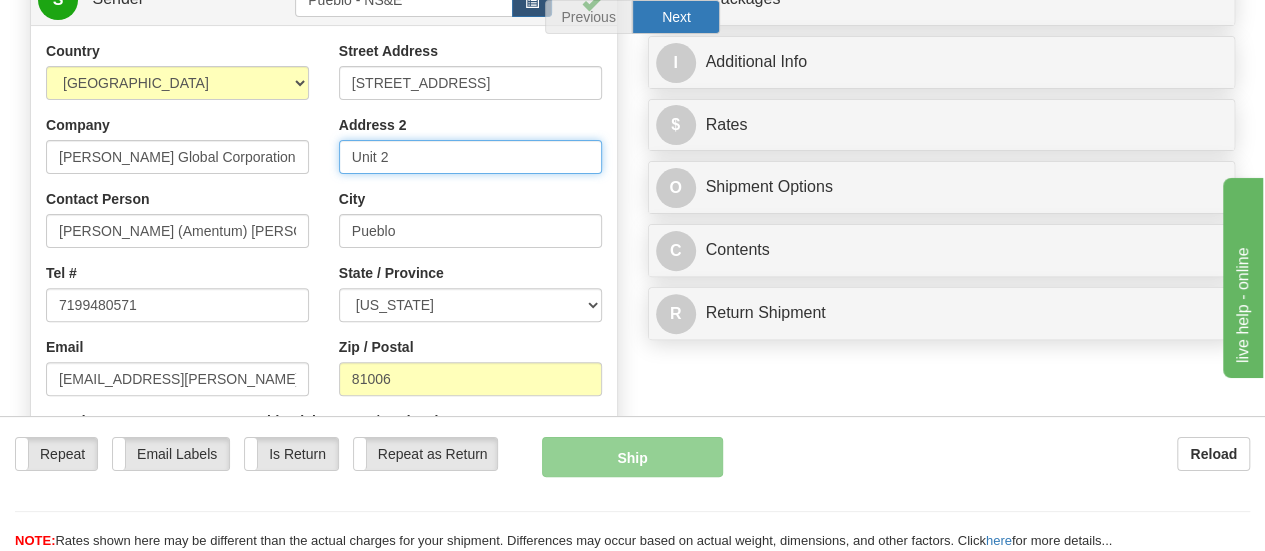 type on "Unit 2" 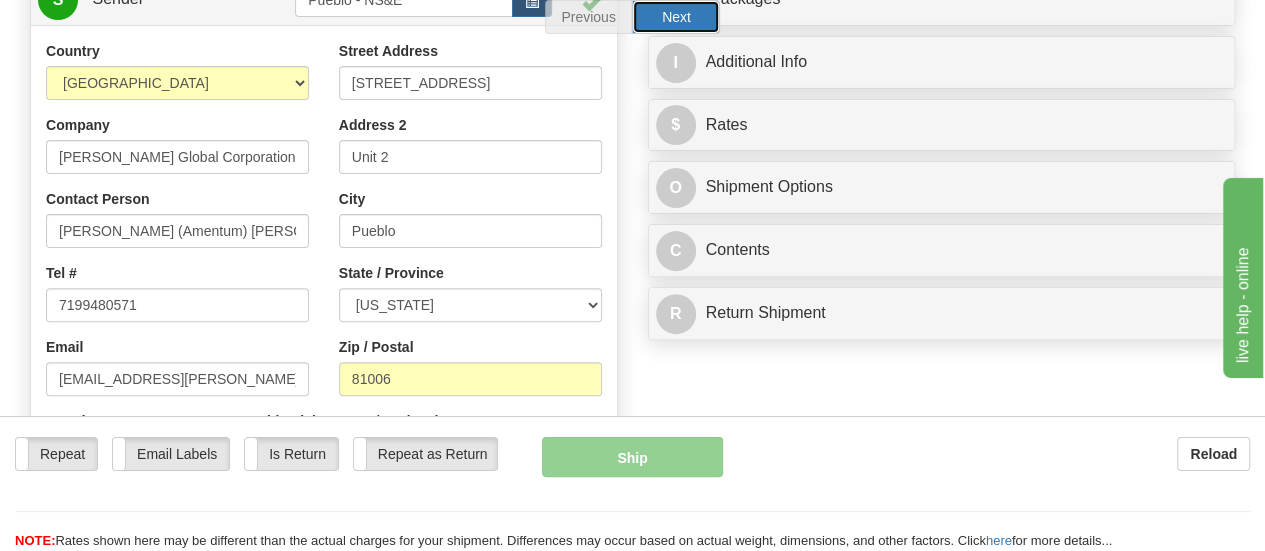click on "Next" at bounding box center [676, 17] 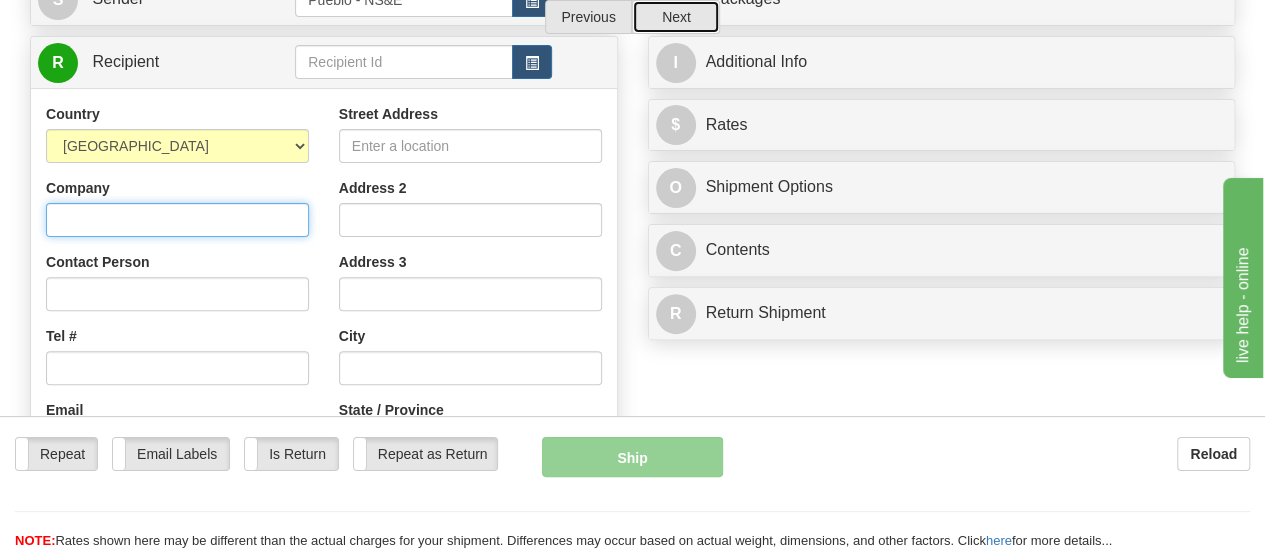 click on "Company" at bounding box center (177, 220) 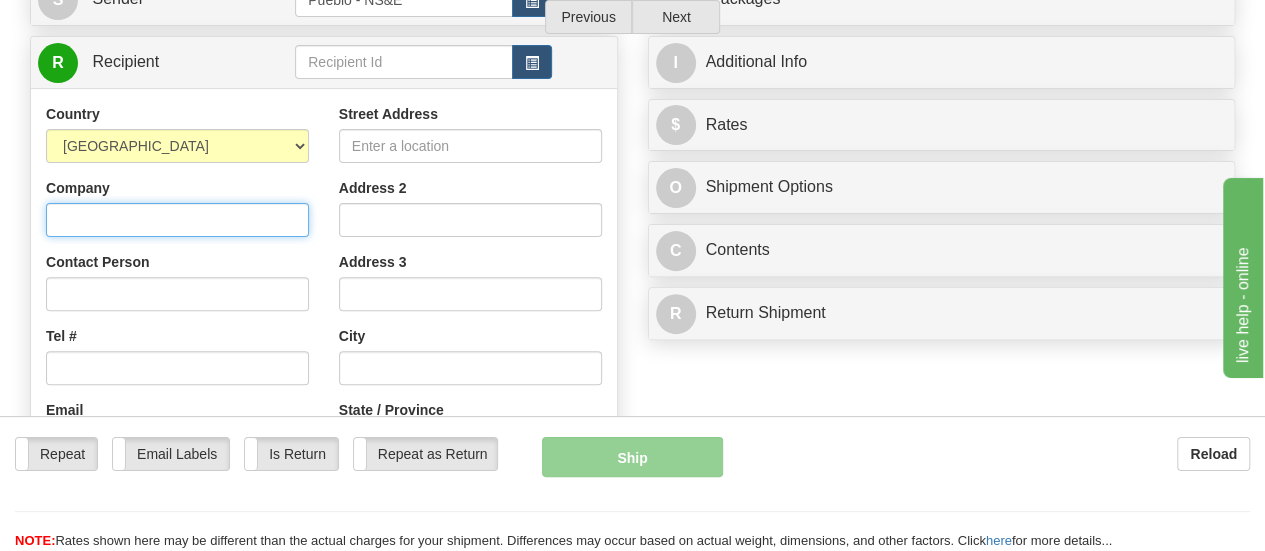 type on "m" 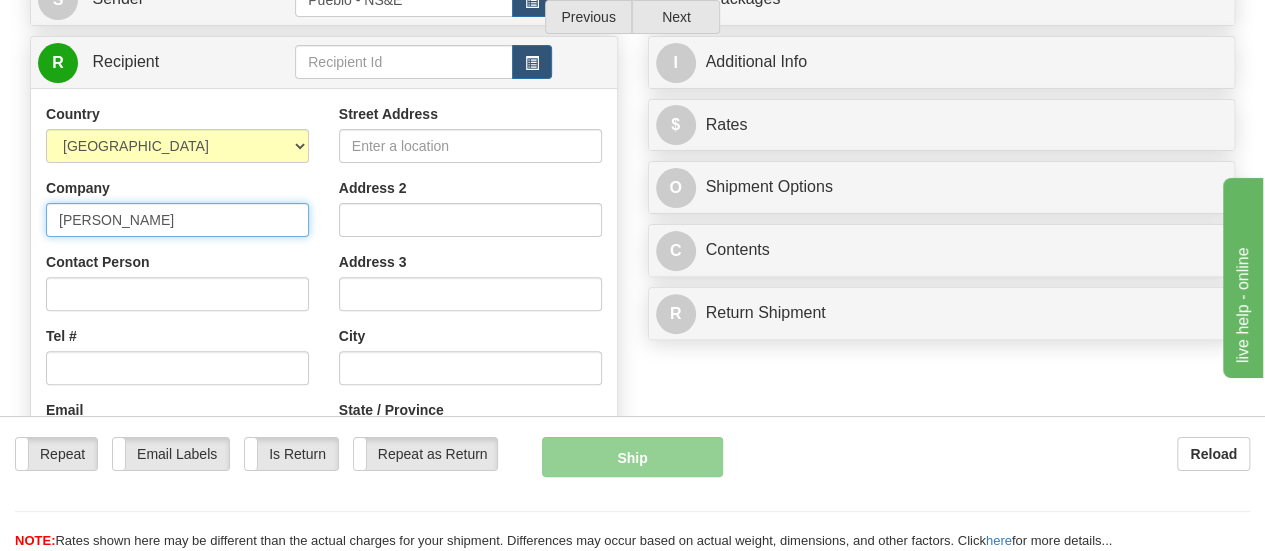 click on "[PERSON_NAME]" at bounding box center (177, 220) 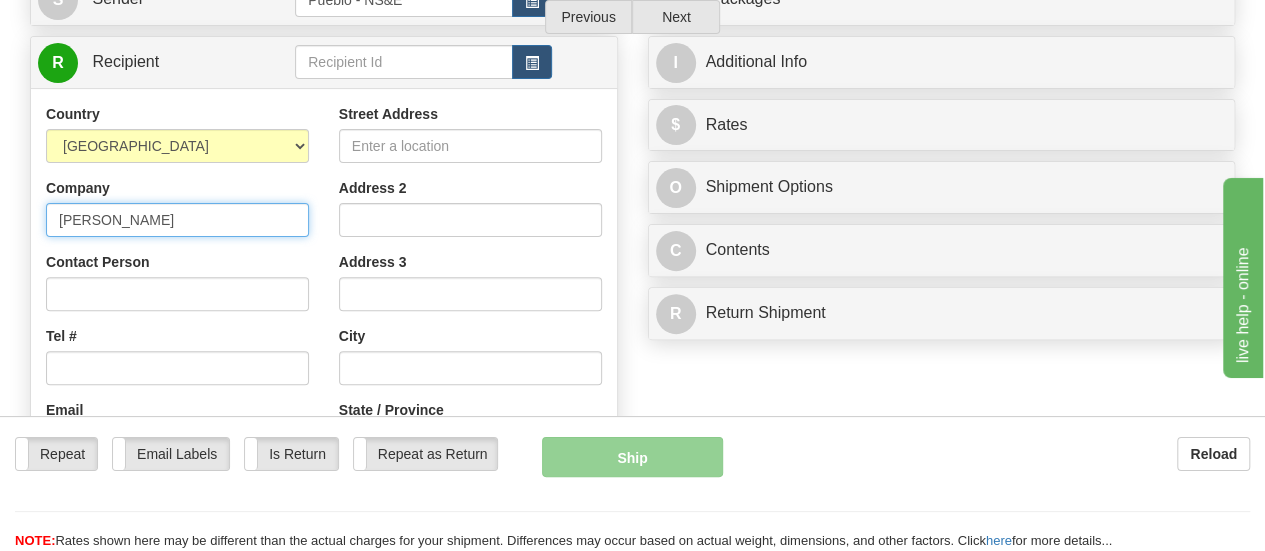 type on "[PERSON_NAME]" 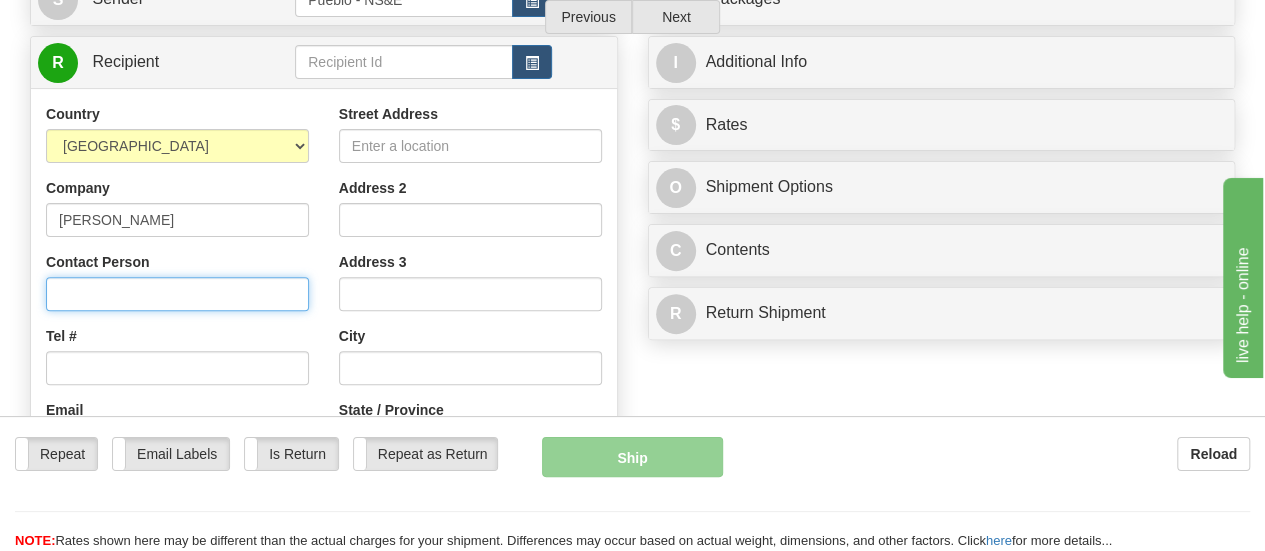 click on "Contact Person" at bounding box center (177, 294) 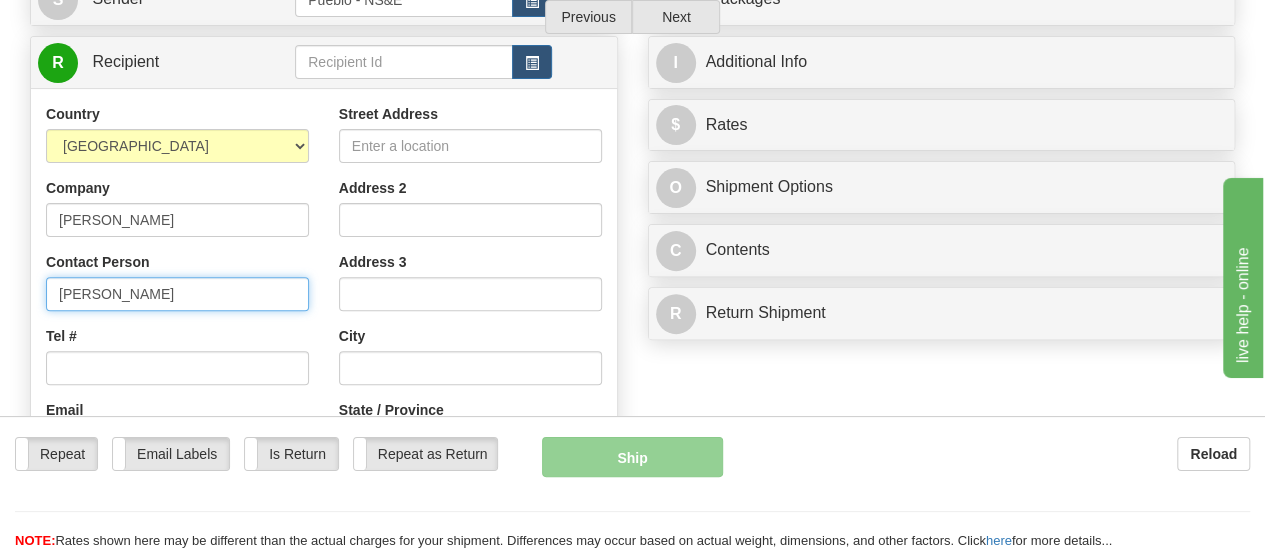 type on "[PERSON_NAME]" 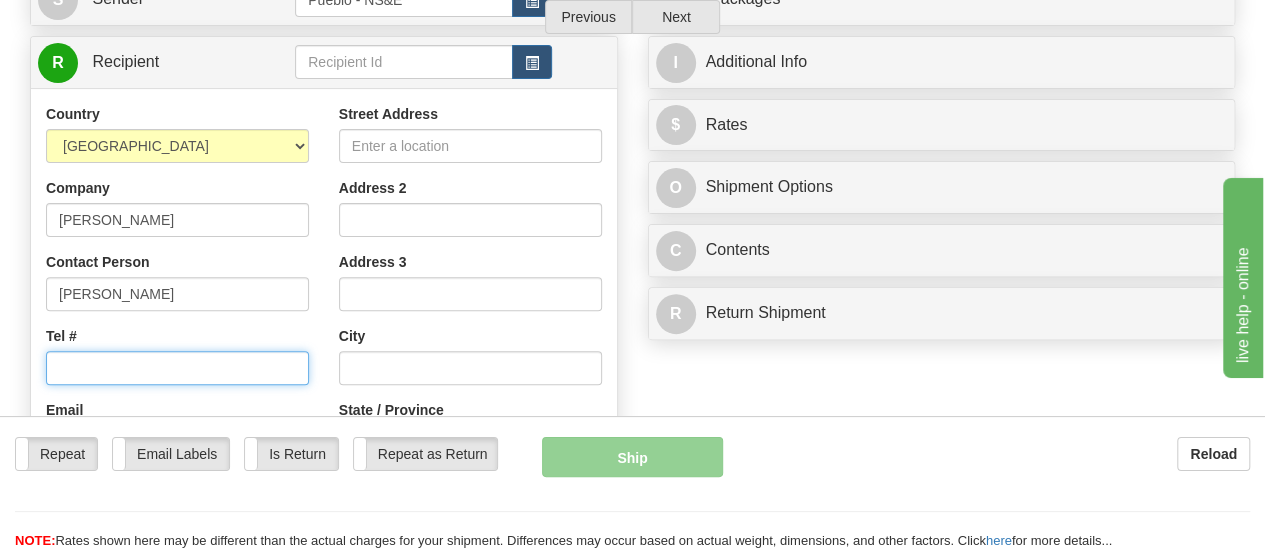 click on "Tel #" at bounding box center [177, 368] 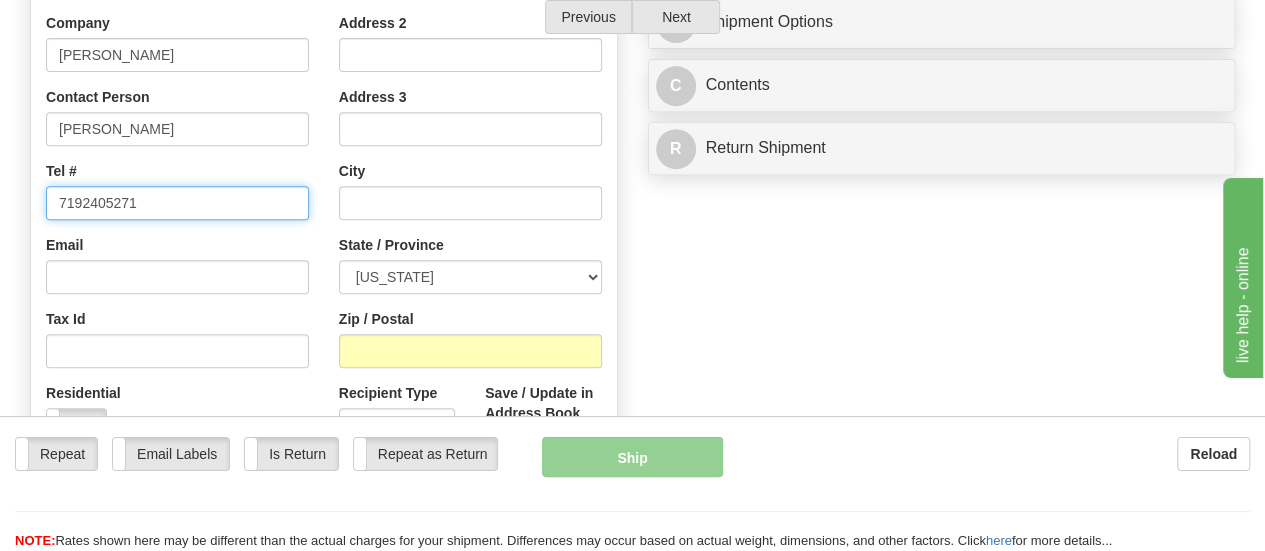 scroll, scrollTop: 396, scrollLeft: 0, axis: vertical 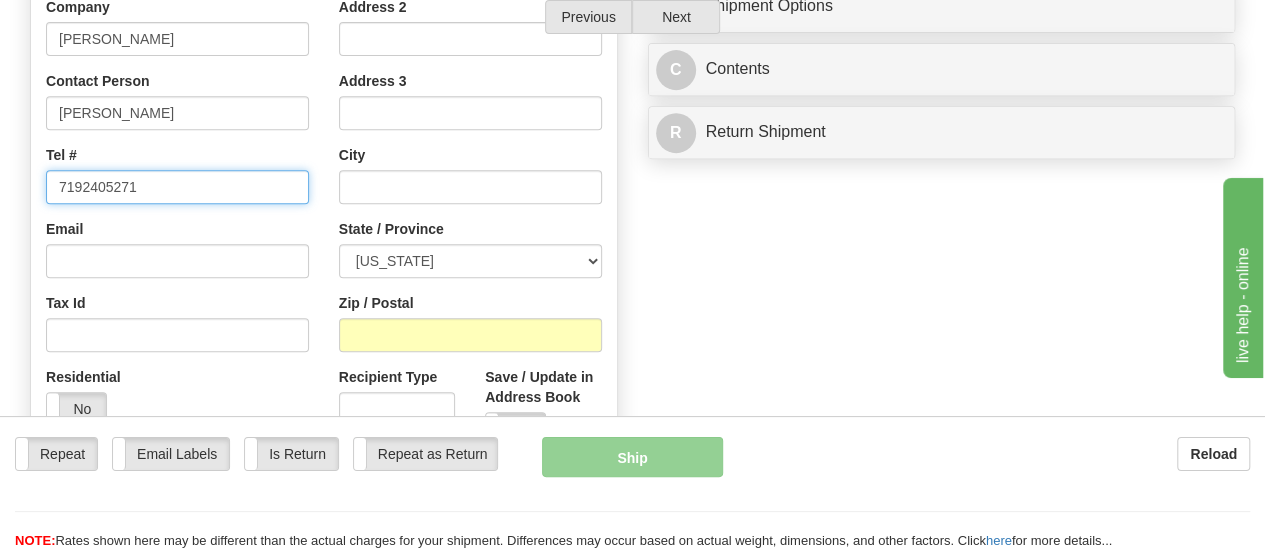 type on "7192405271" 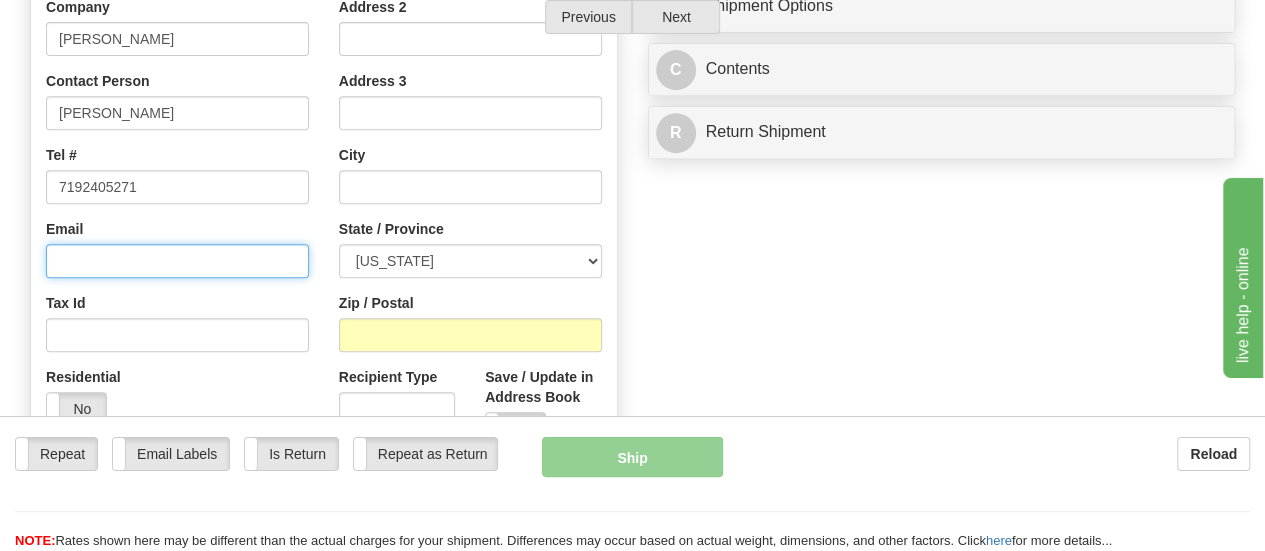 click on "Email" at bounding box center [177, 261] 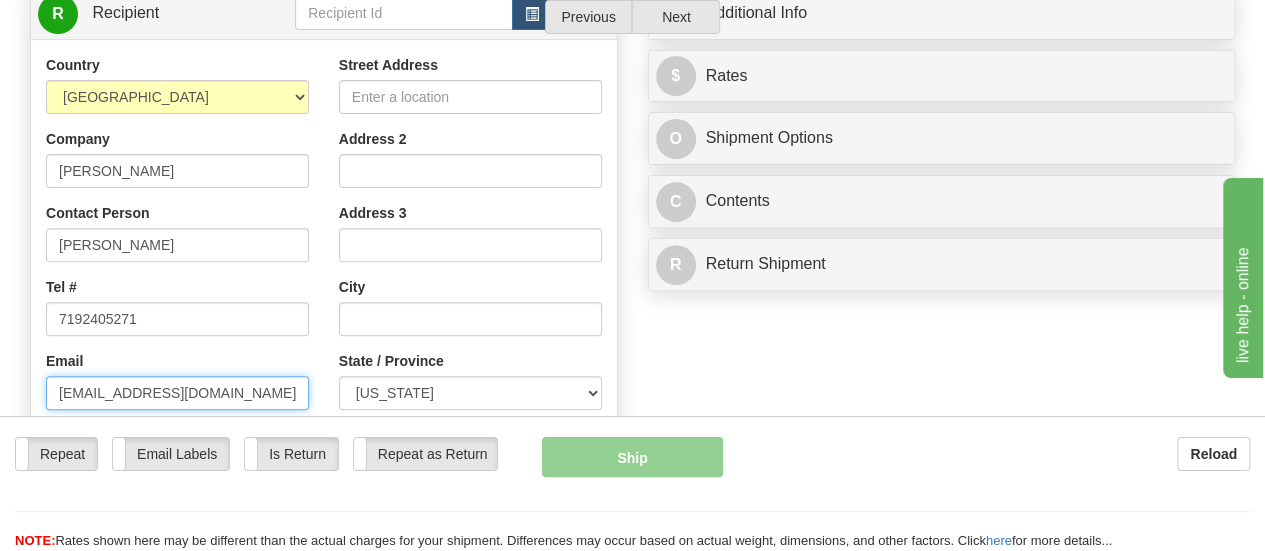 scroll, scrollTop: 247, scrollLeft: 0, axis: vertical 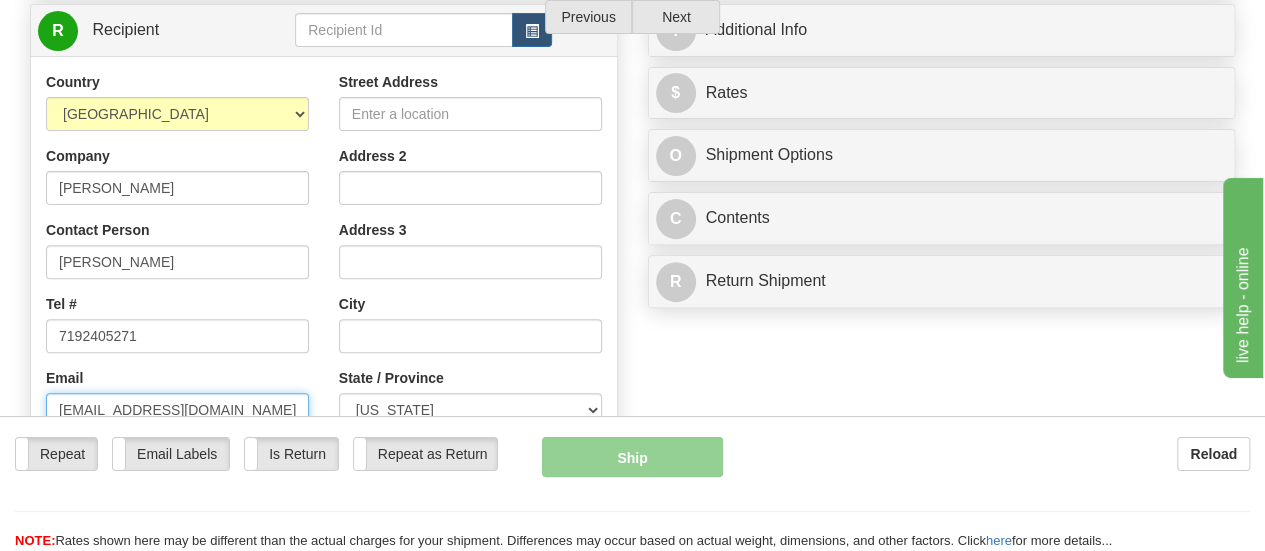 type on "[EMAIL_ADDRESS][DOMAIN_NAME]" 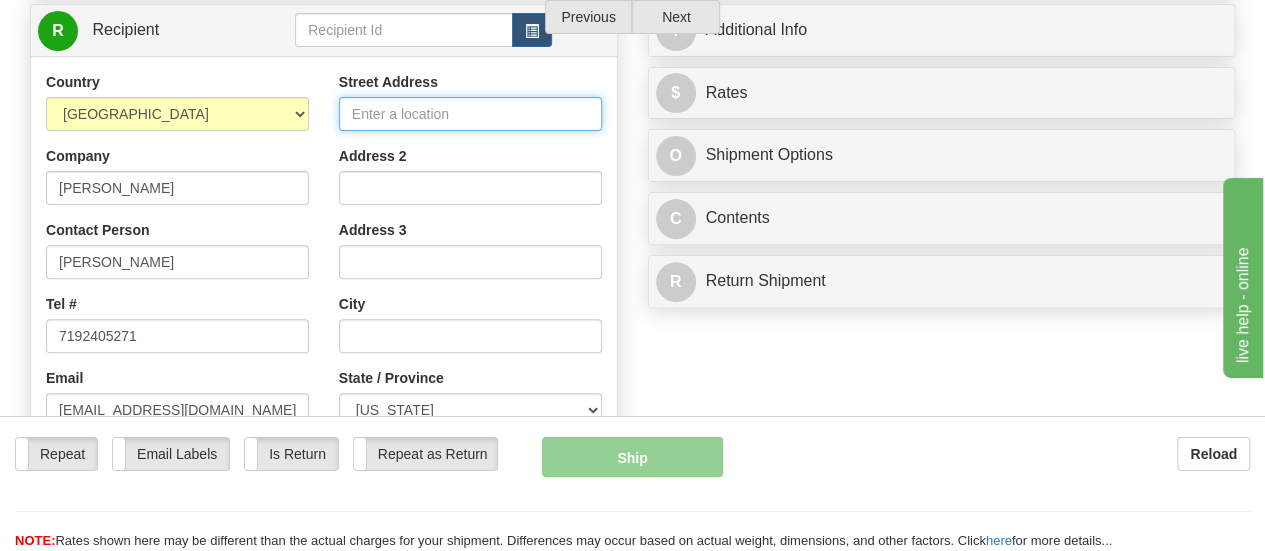 click on "Street Address" at bounding box center (470, 114) 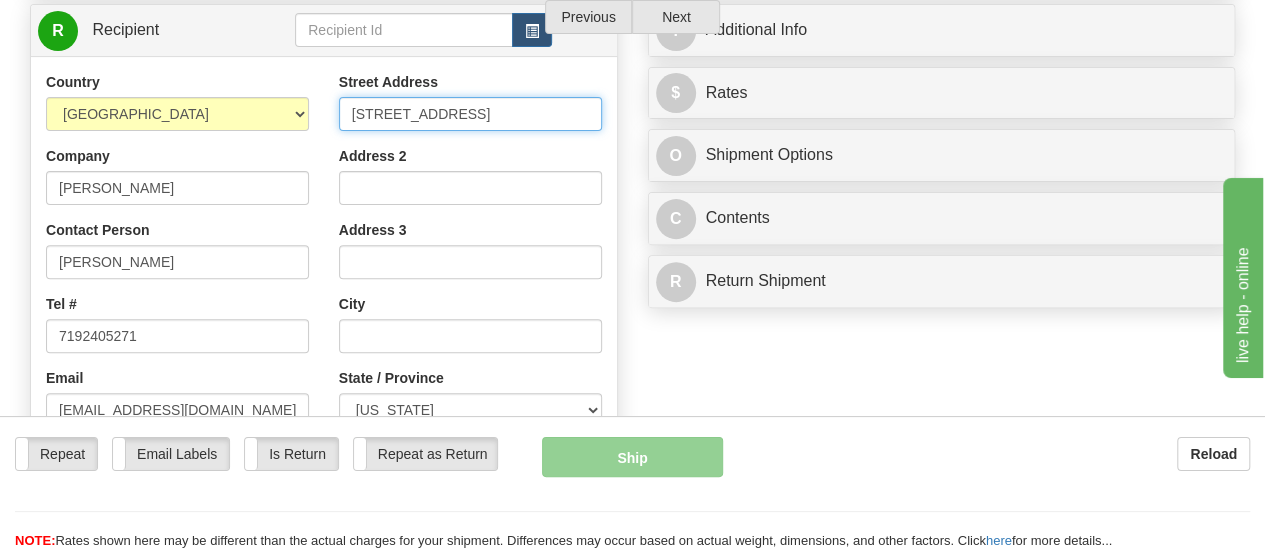 type on "[STREET_ADDRESS]" 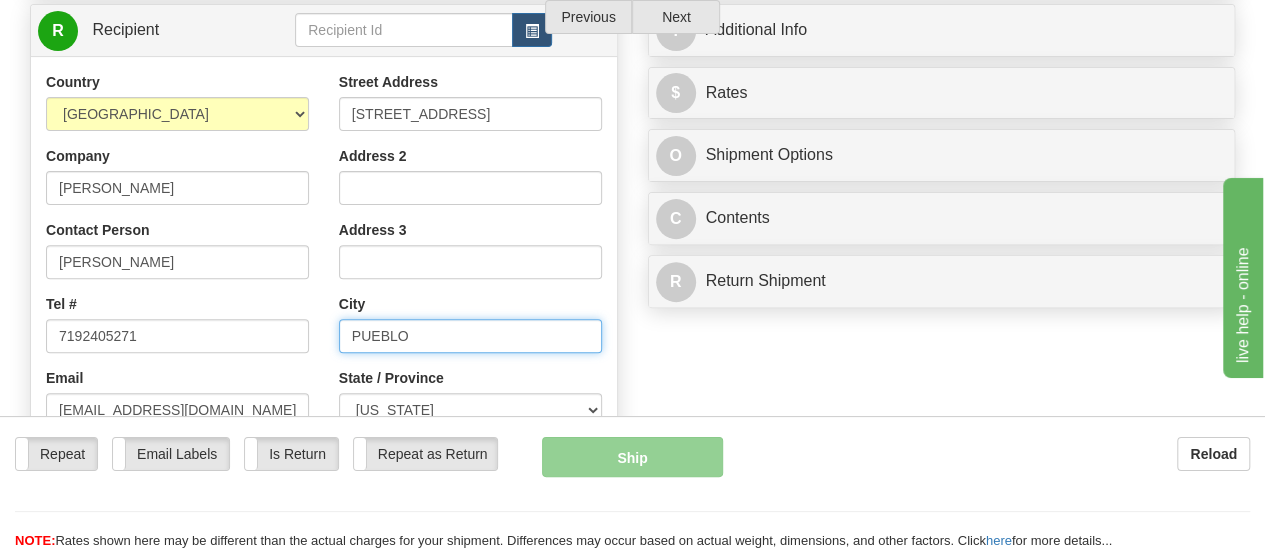 type on "PUEBLO" 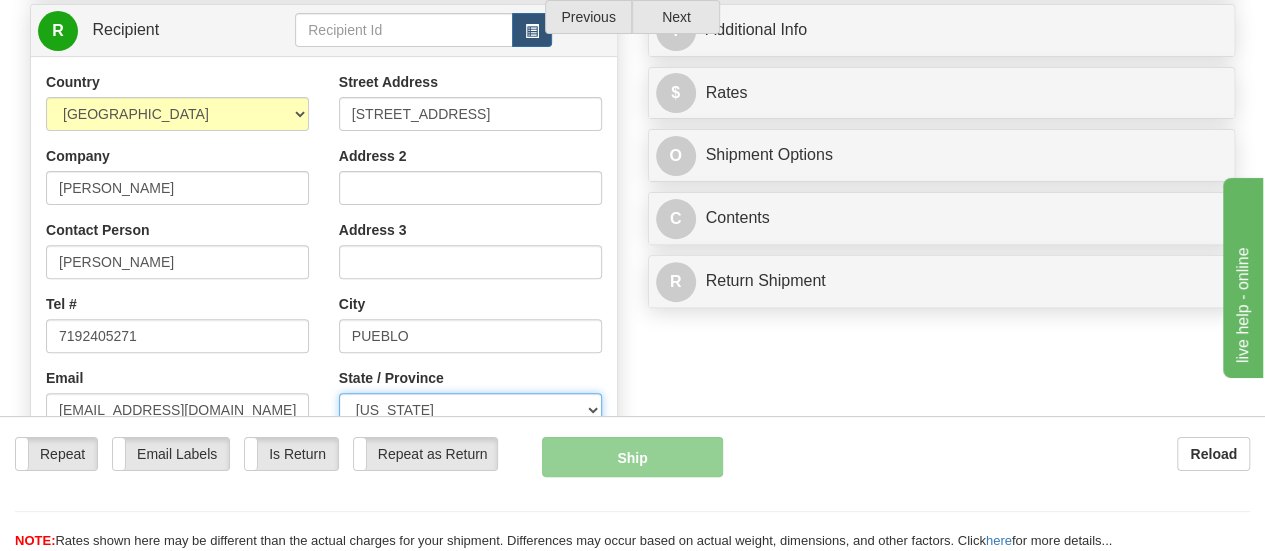 select on "CO" 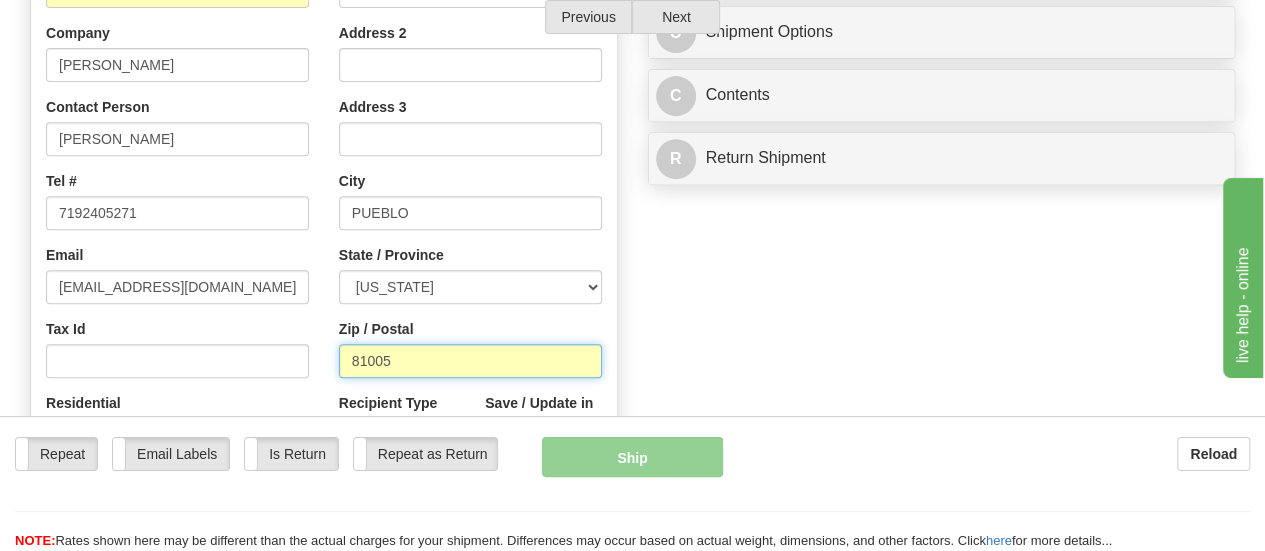 scroll, scrollTop: 396, scrollLeft: 0, axis: vertical 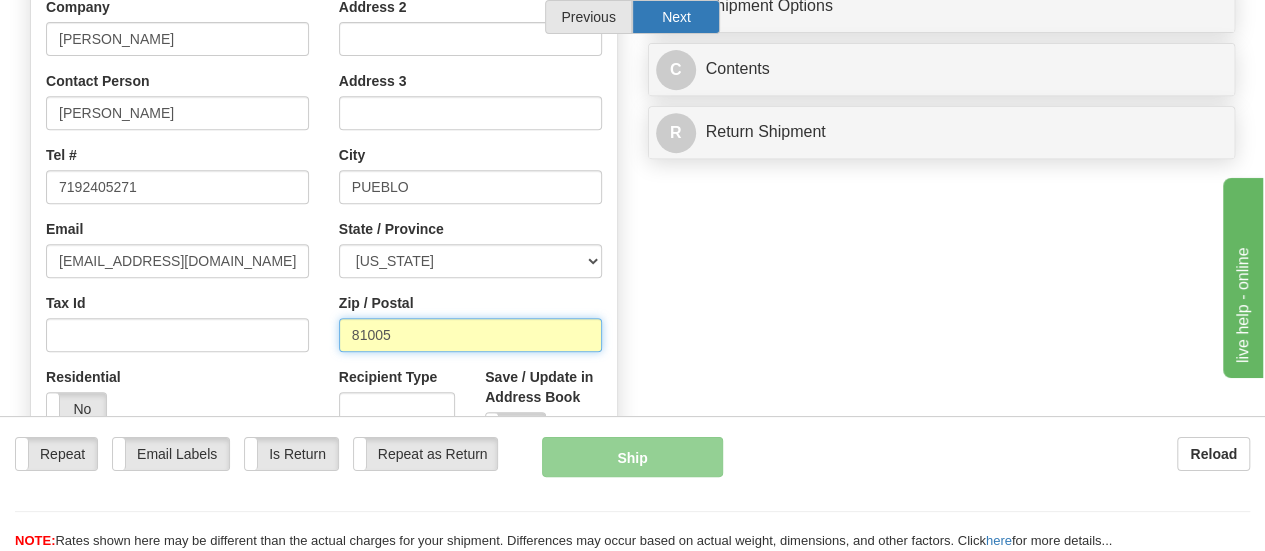 type on "81005" 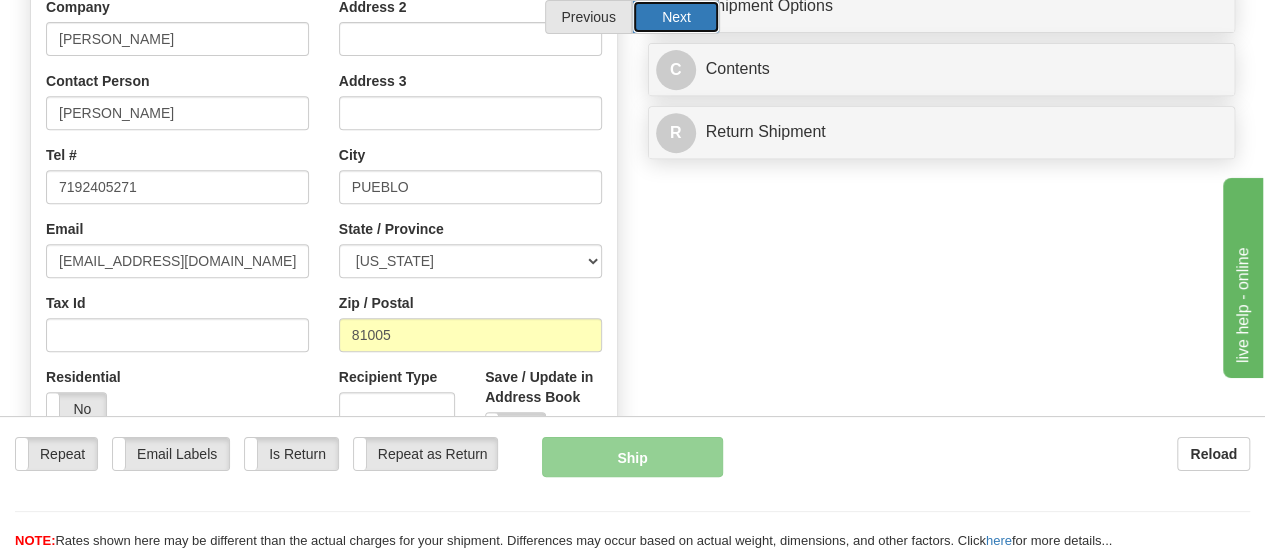 click on "Next" at bounding box center [676, 17] 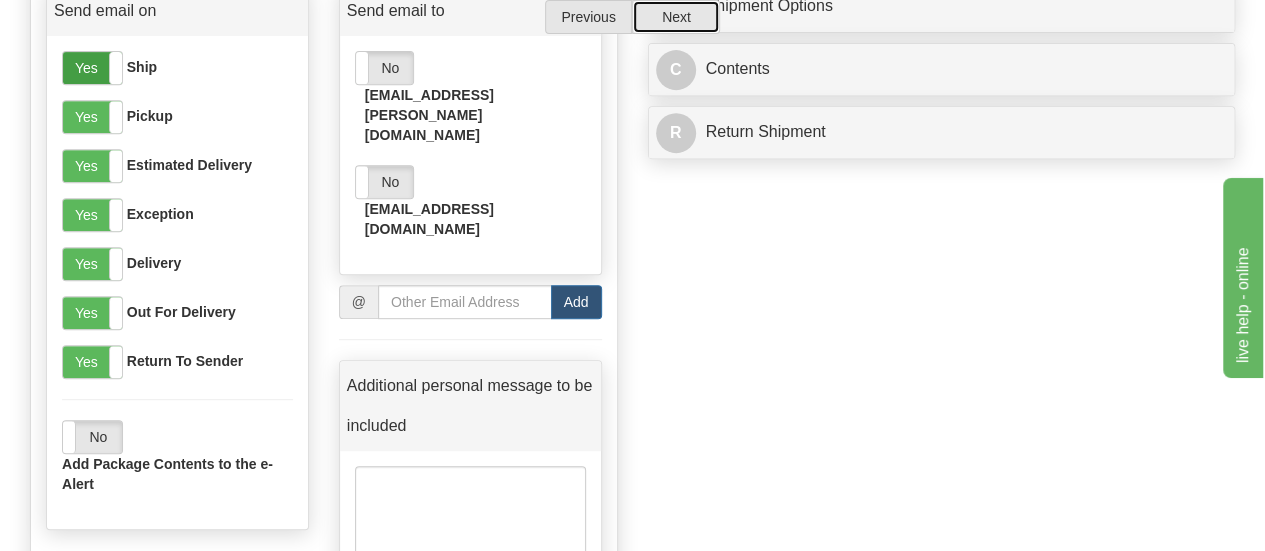 click on "Yes" at bounding box center [92, 68] 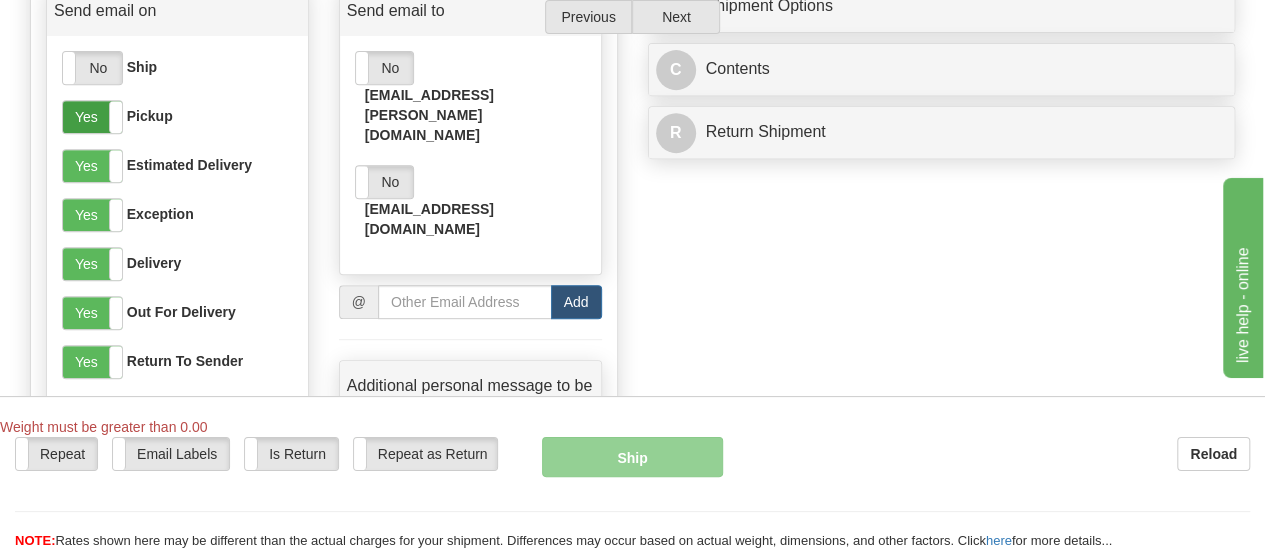 click on "Yes" at bounding box center (92, 117) 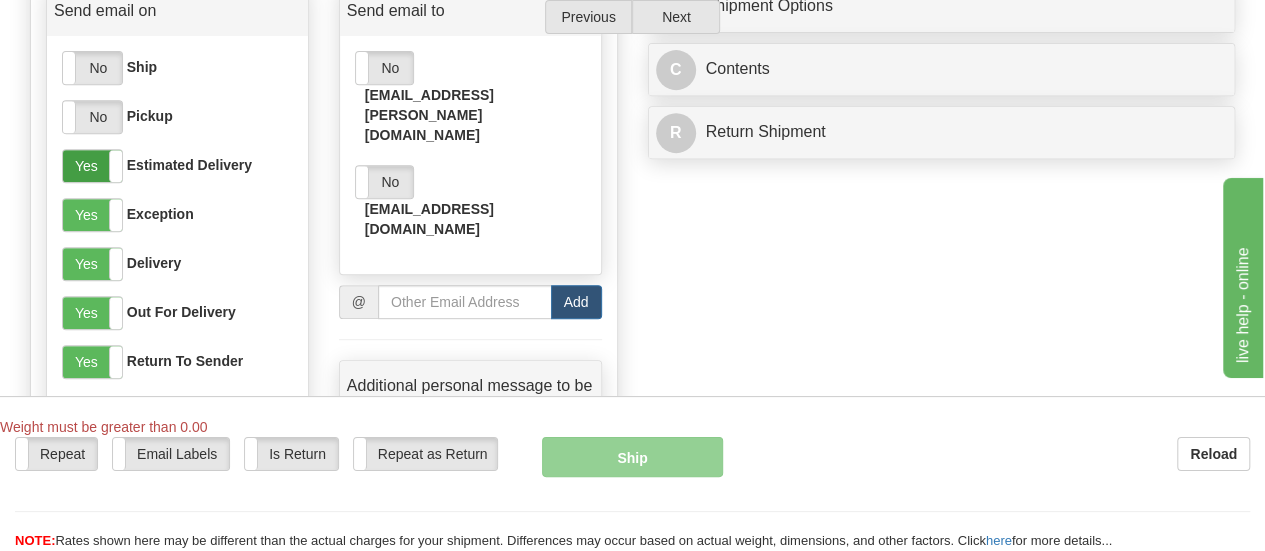 click on "Yes" at bounding box center (92, 166) 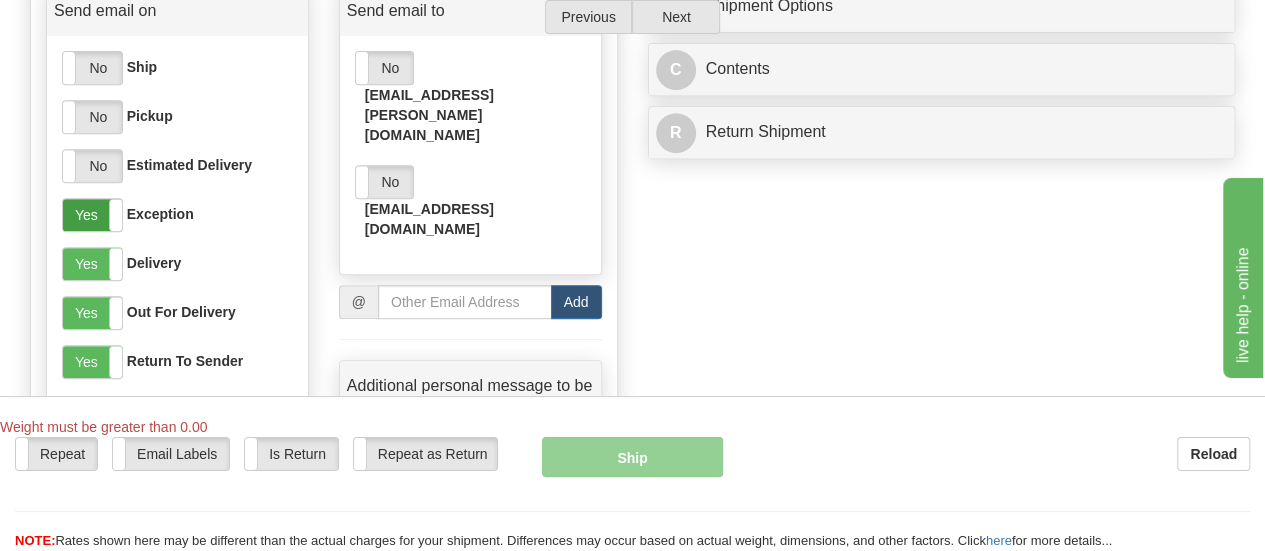 click on "Yes" at bounding box center (92, 215) 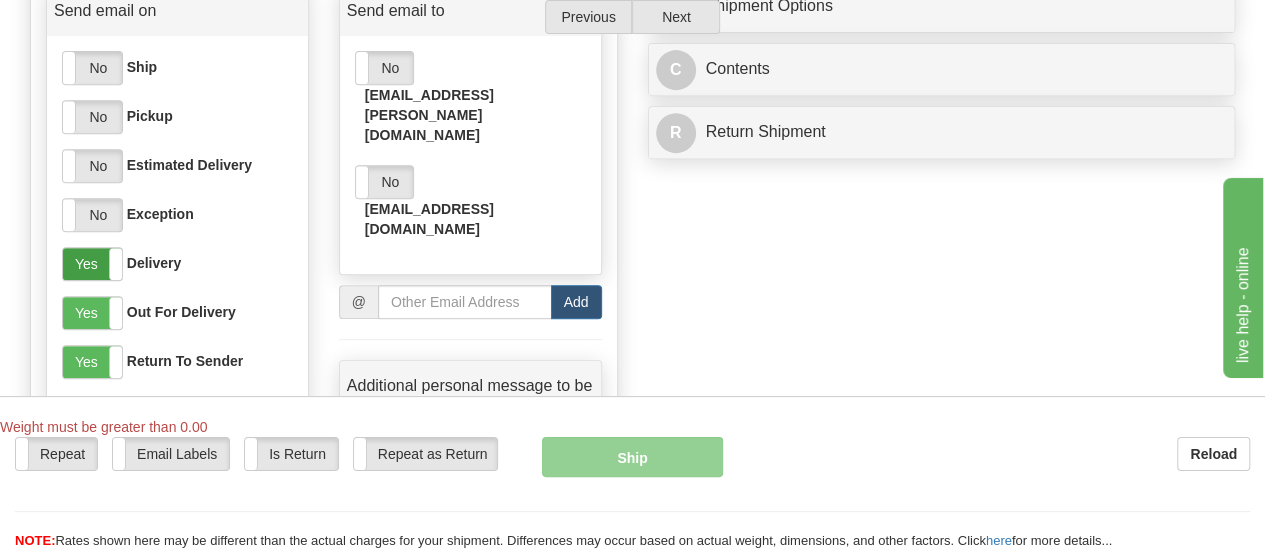 click on "Yes" at bounding box center [92, 264] 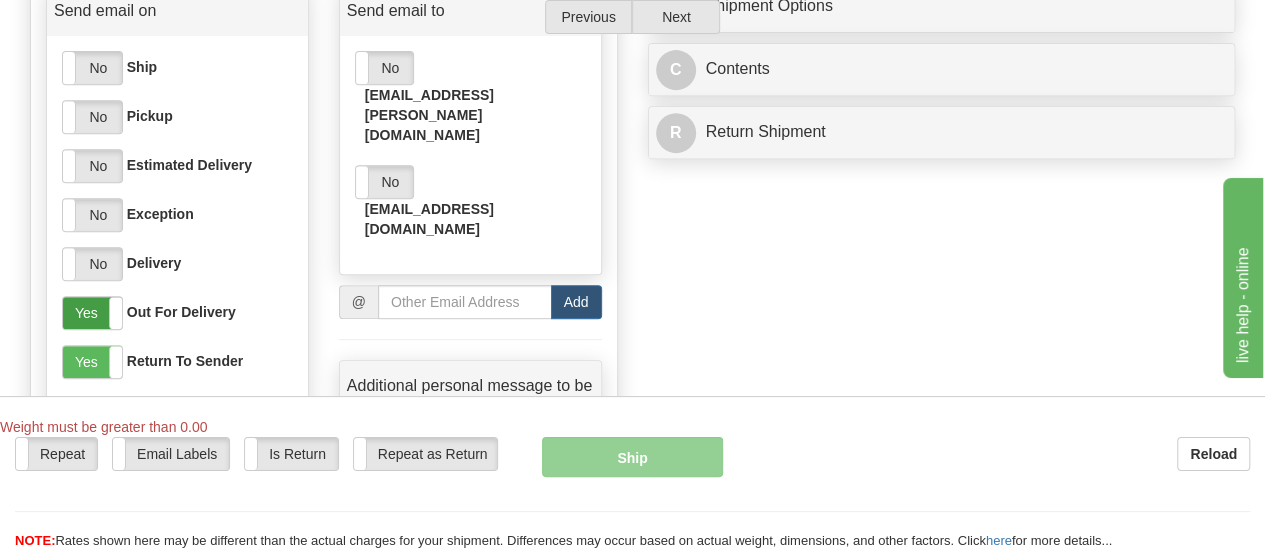 click on "Yes" at bounding box center [92, 313] 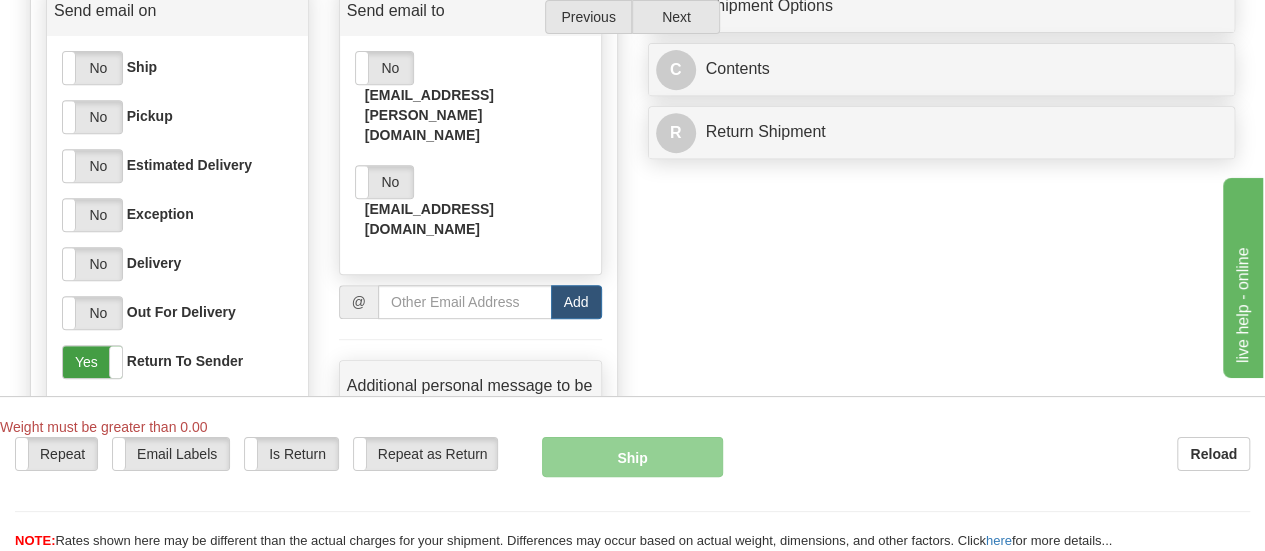 click on "Yes" at bounding box center (92, 362) 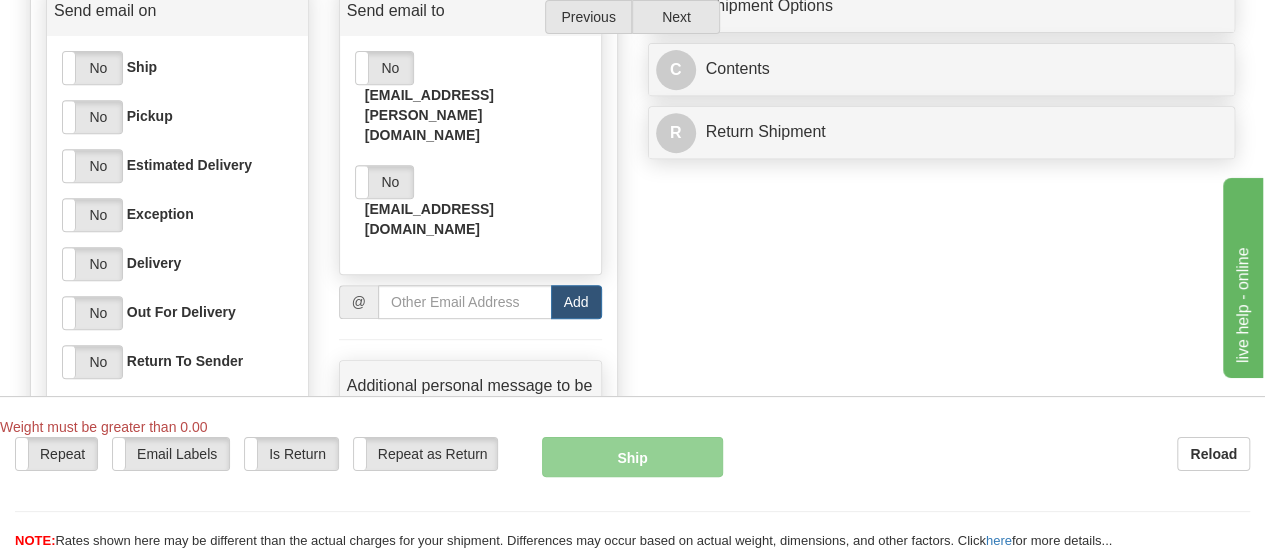 click on "No" at bounding box center [92, 362] 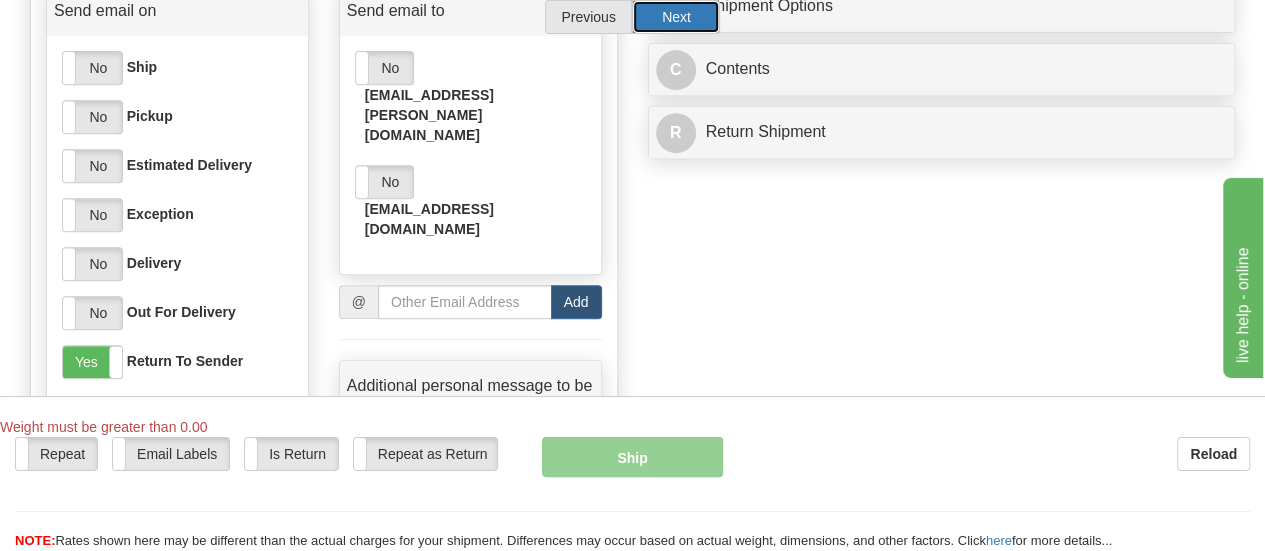 click on "Next" at bounding box center [676, 17] 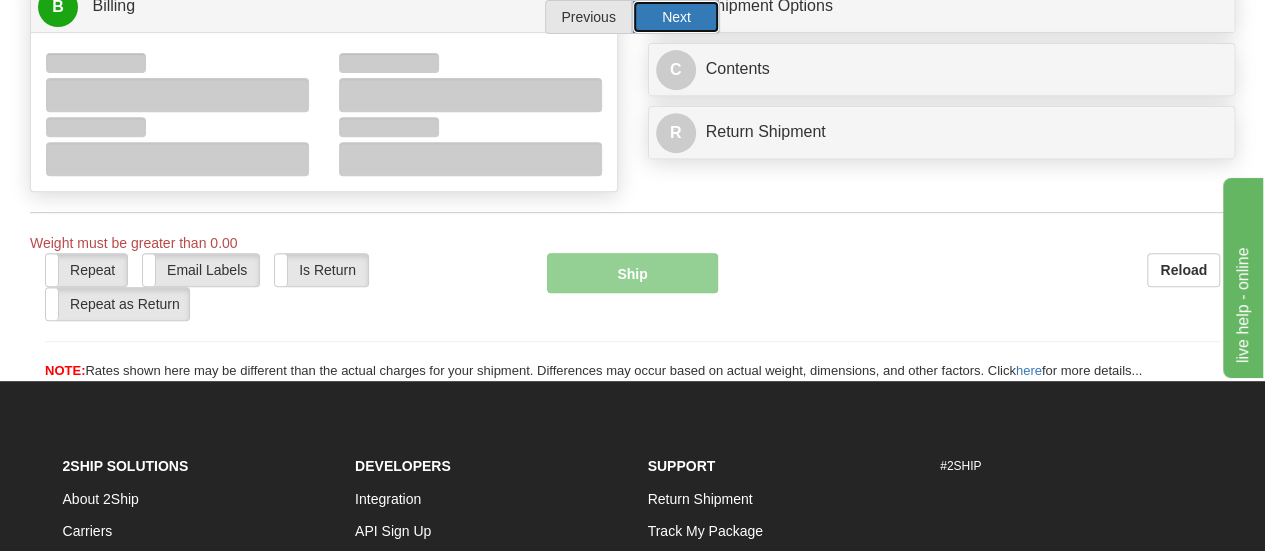 scroll, scrollTop: 395, scrollLeft: 0, axis: vertical 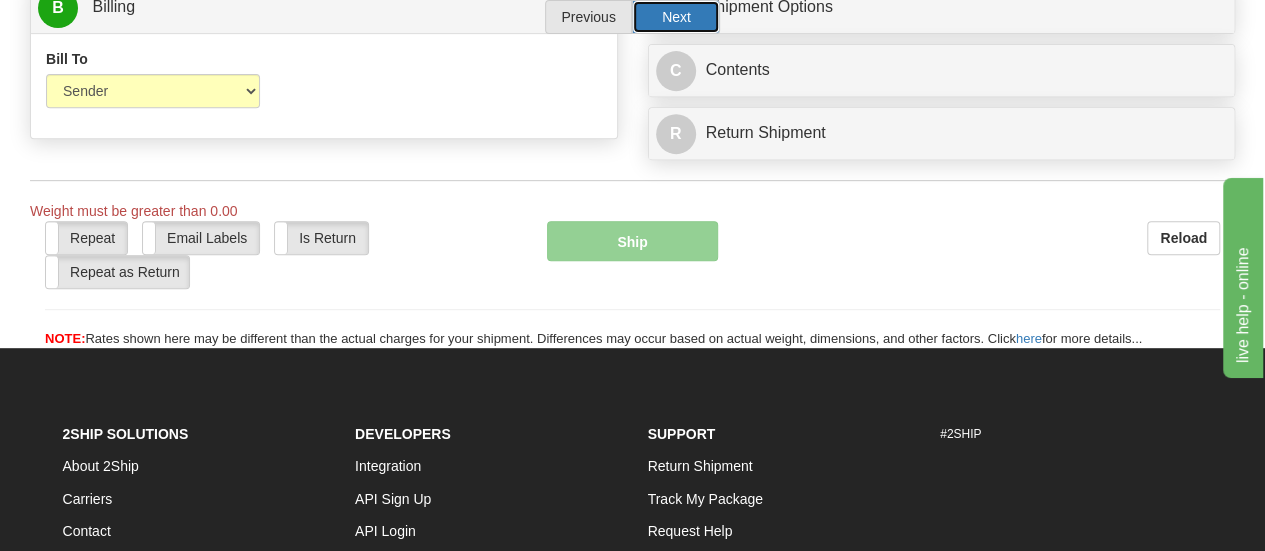 click on "Next" at bounding box center (676, 17) 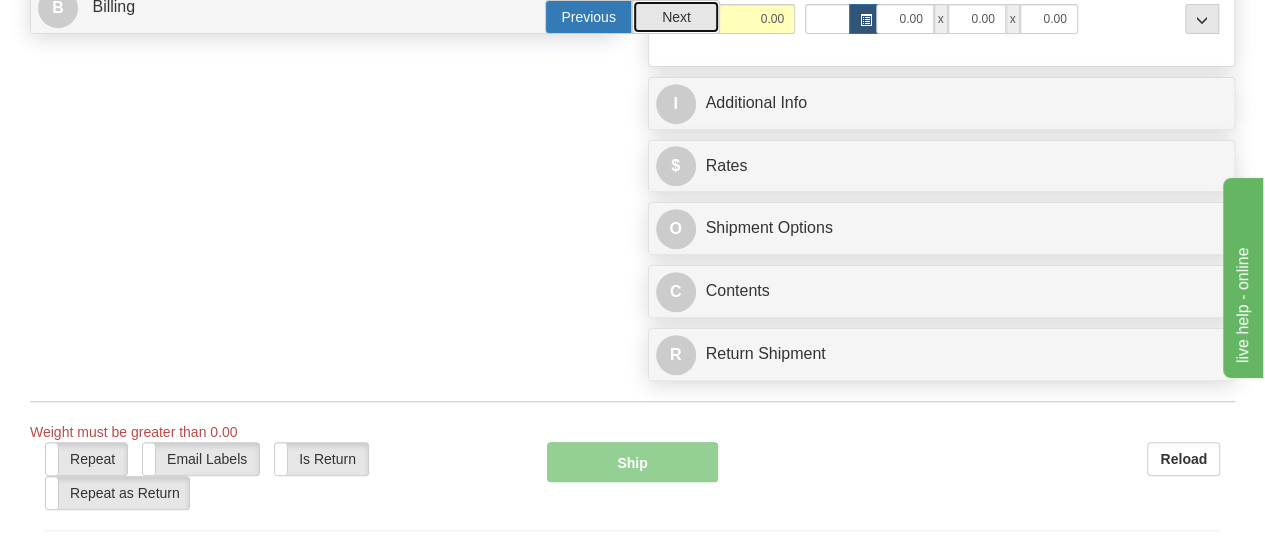 click on "Previous" at bounding box center (589, 17) 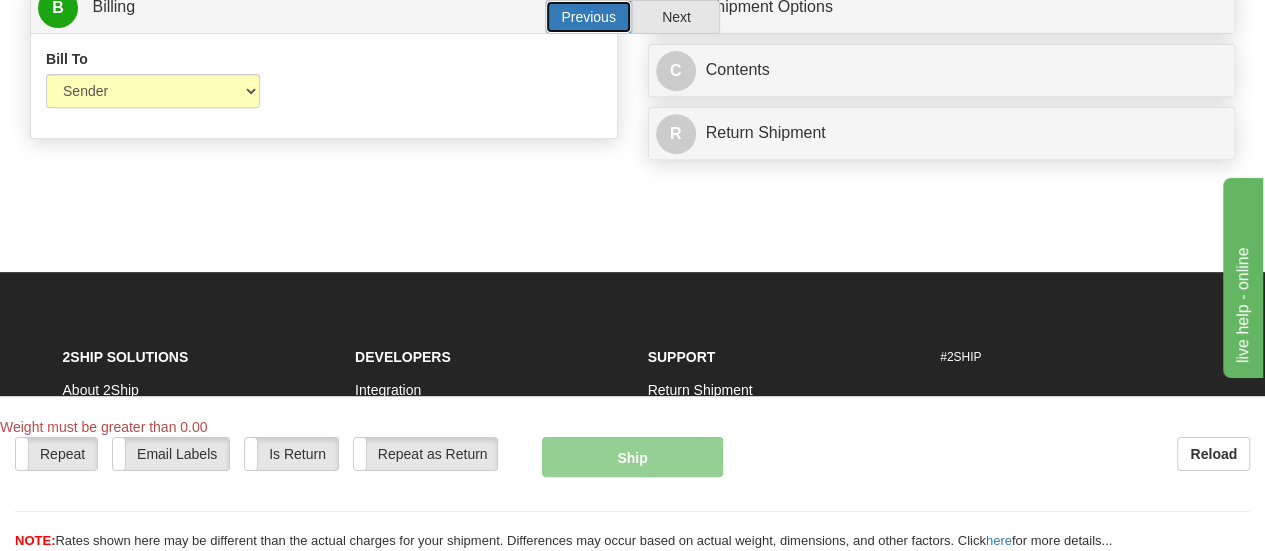 click on "Previous" at bounding box center (589, 17) 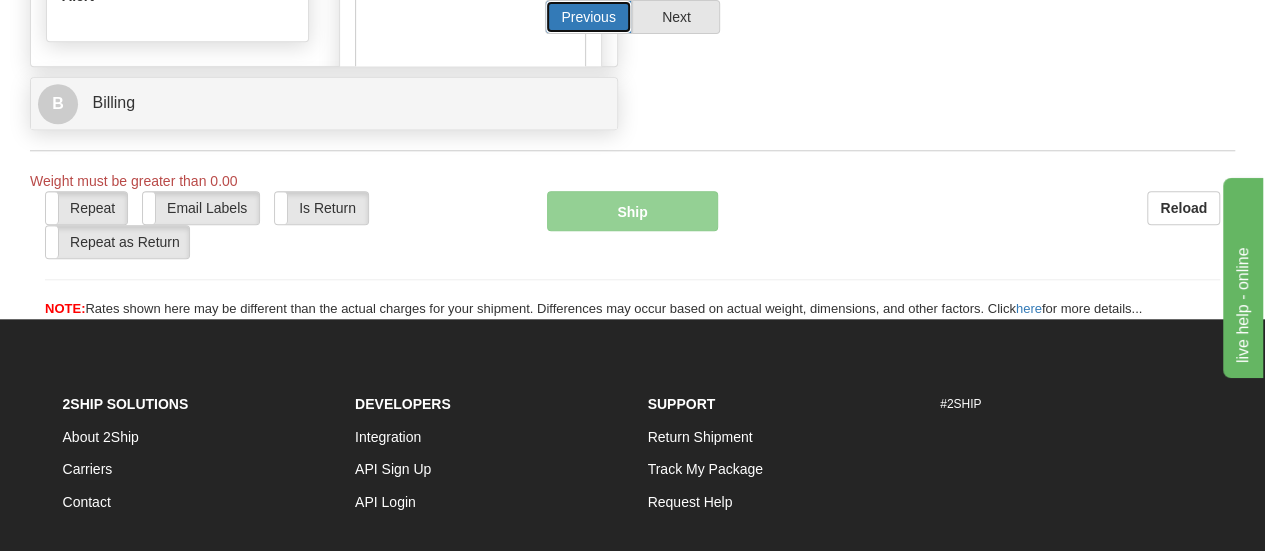 scroll, scrollTop: 980, scrollLeft: 0, axis: vertical 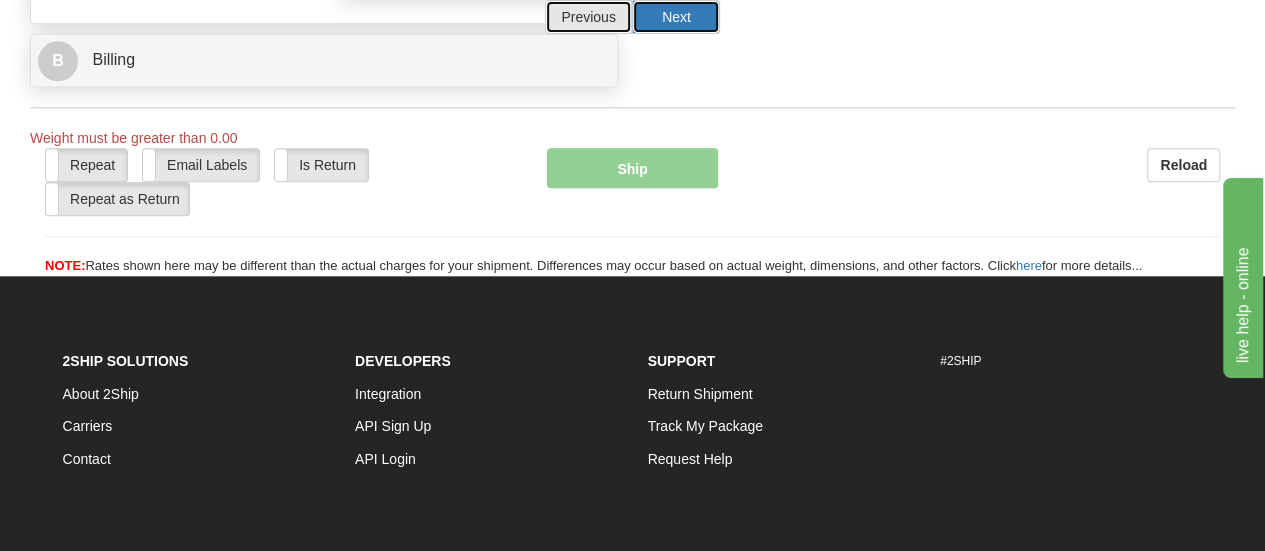 click on "Next" at bounding box center (676, 17) 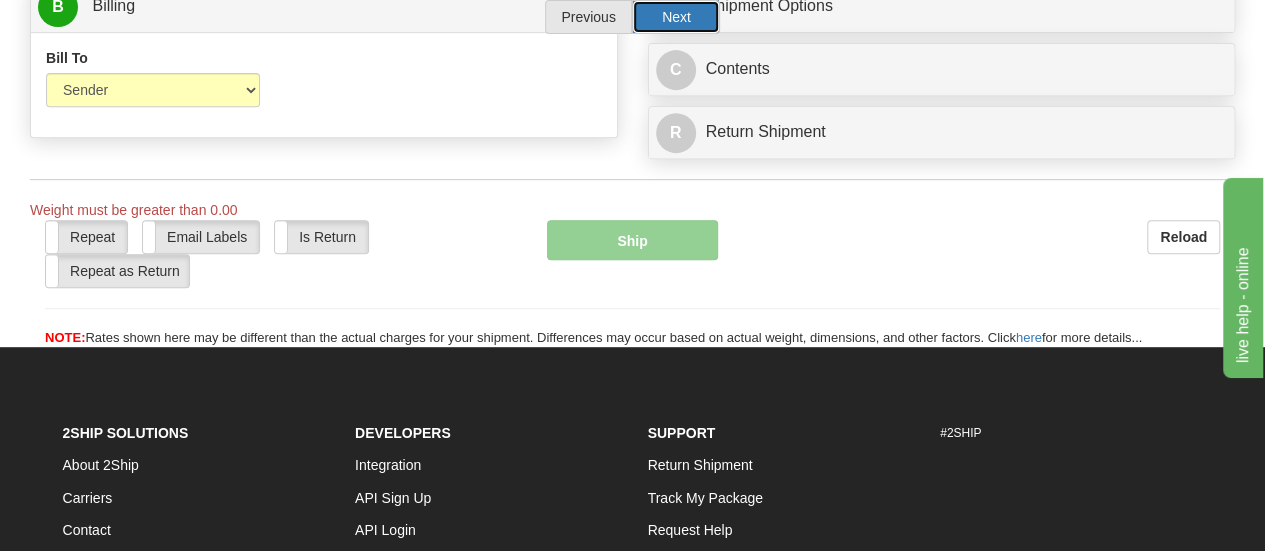 scroll, scrollTop: 395, scrollLeft: 0, axis: vertical 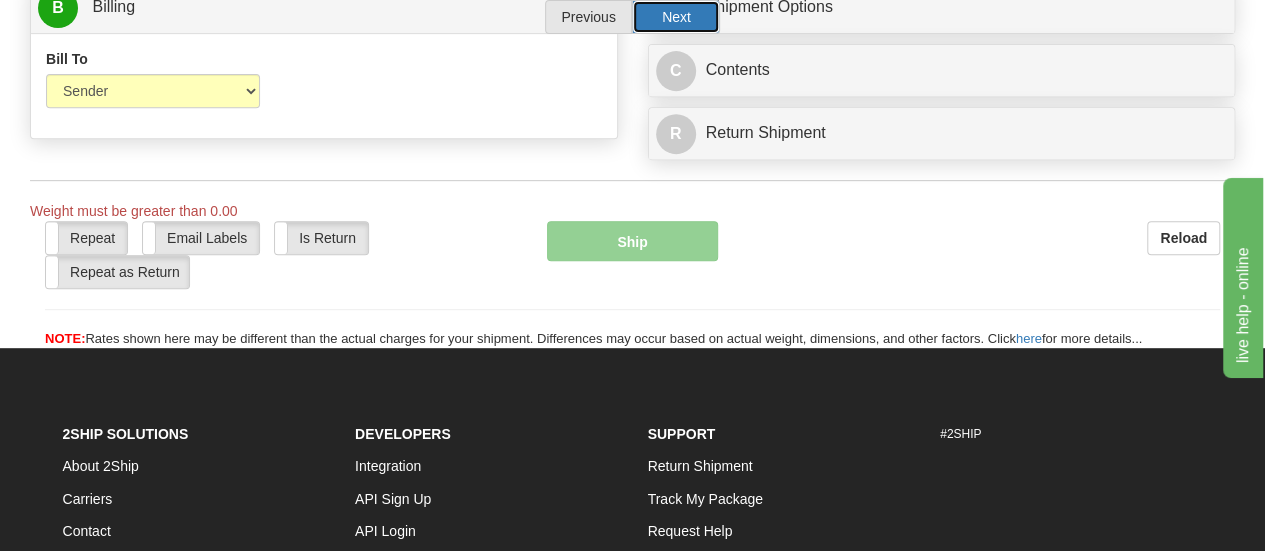 click on "Next" at bounding box center (676, 17) 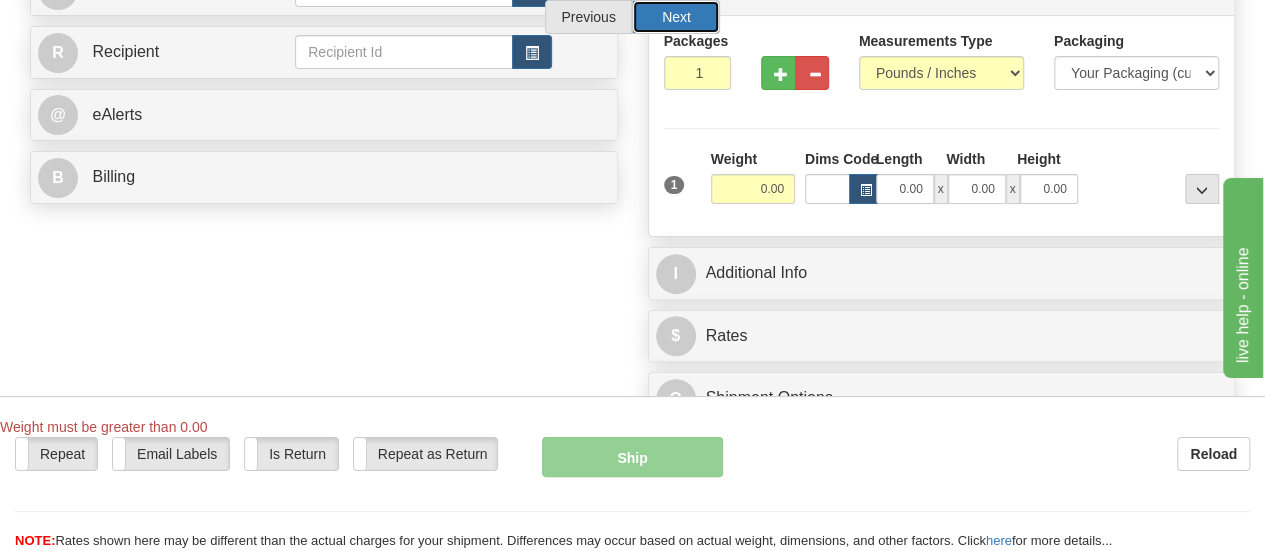 scroll, scrollTop: 220, scrollLeft: 0, axis: vertical 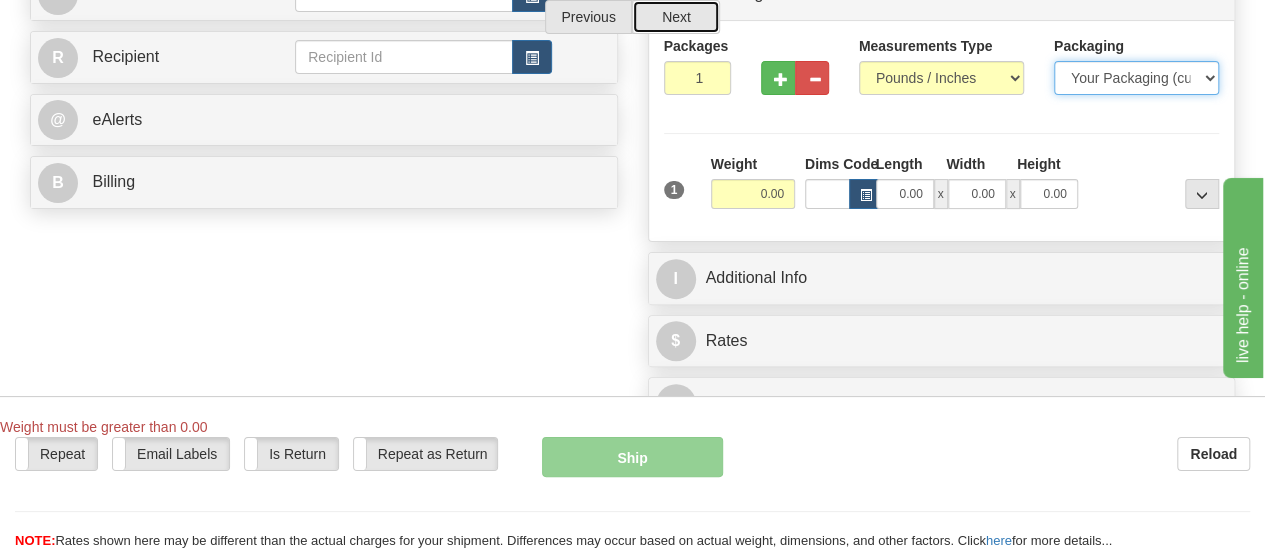 click on "Your Packaging (customer supplied)
Envelope (carrier supplied)
Pack (carrier supplied)
Box (carrier supplied)
Tube (carrier supplied)
10 KG Box (carrier supplied)
25 KG Box (carrier supplied)
[GEOGRAPHIC_DATA]
LOSCAM Pallet
Drum
Non Standard Package" at bounding box center [1136, 78] 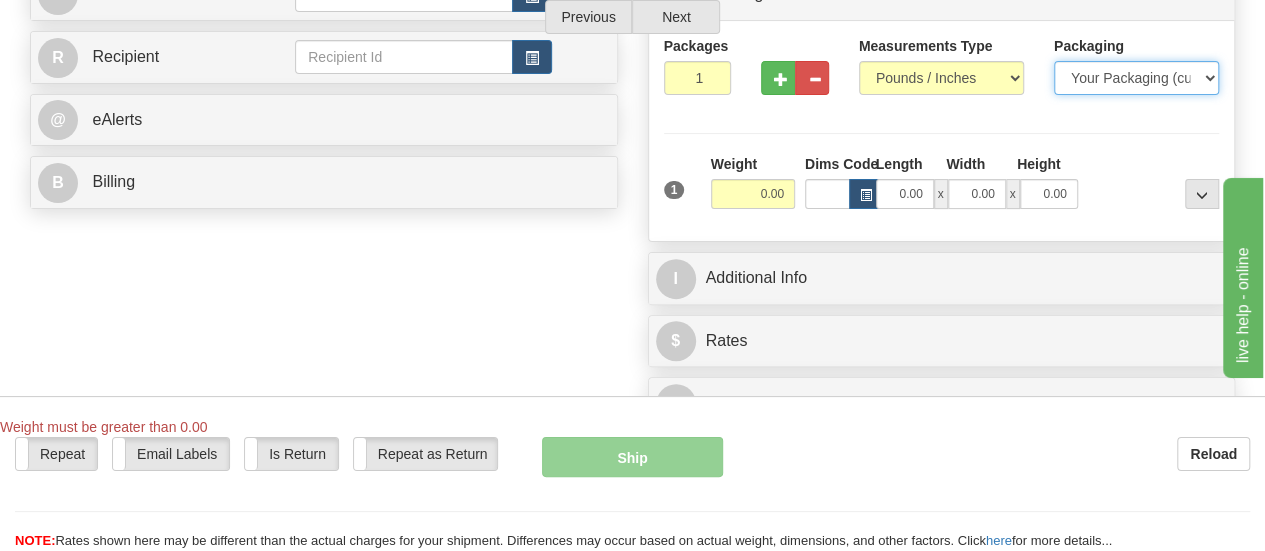 click on "Your Packaging (customer supplied)
Envelope (carrier supplied)
Pack (carrier supplied)
Box (carrier supplied)
Tube (carrier supplied)
10 KG Box (carrier supplied)
25 KG Box (carrier supplied)
[GEOGRAPHIC_DATA]
LOSCAM Pallet
Drum
Non Standard Package" at bounding box center (1136, 78) 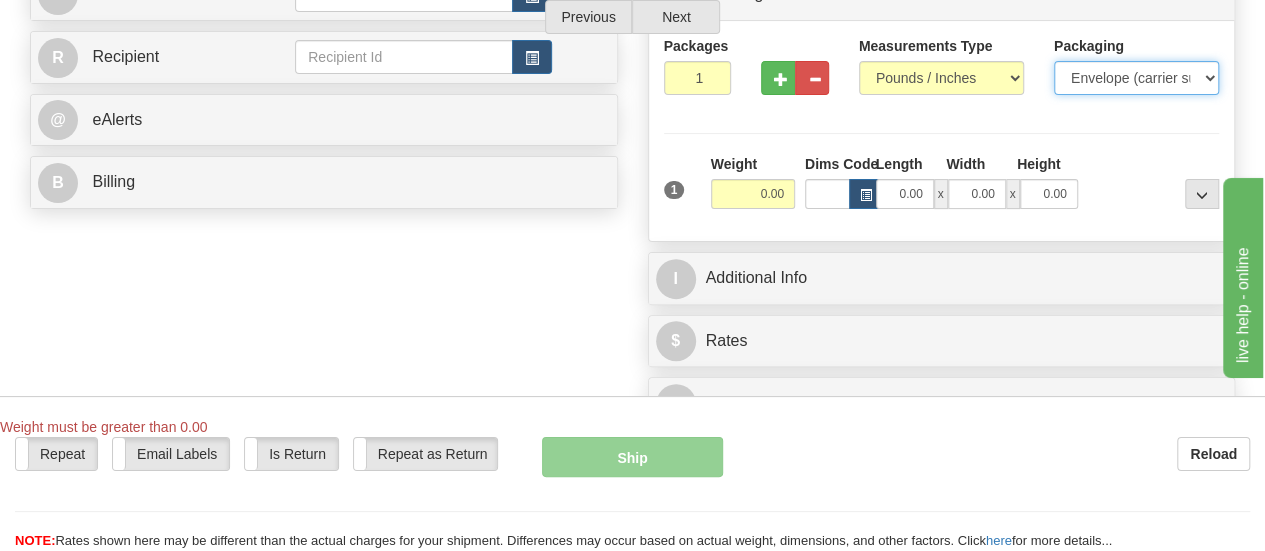 click on "Your Packaging (customer supplied)
Envelope (carrier supplied)
Pack (carrier supplied)
Box (carrier supplied)
Tube (carrier supplied)
10 KG Box (carrier supplied)
25 KG Box (carrier supplied)
[GEOGRAPHIC_DATA]
LOSCAM Pallet
Drum
Non Standard Package" at bounding box center [1136, 78] 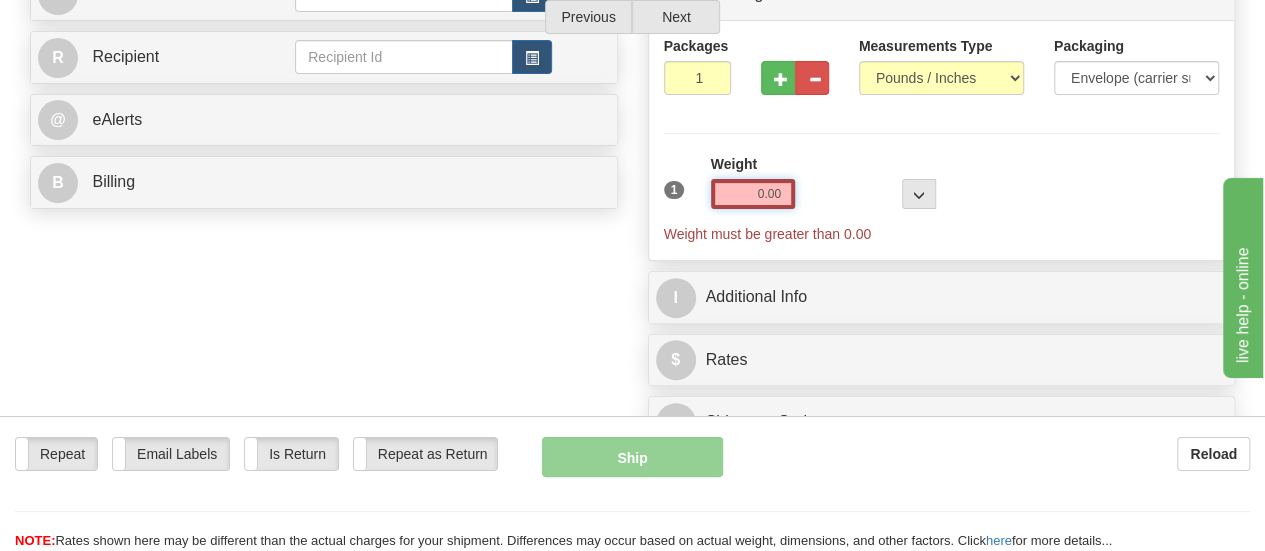 drag, startPoint x: 772, startPoint y: 188, endPoint x: 803, endPoint y: 192, distance: 31.257 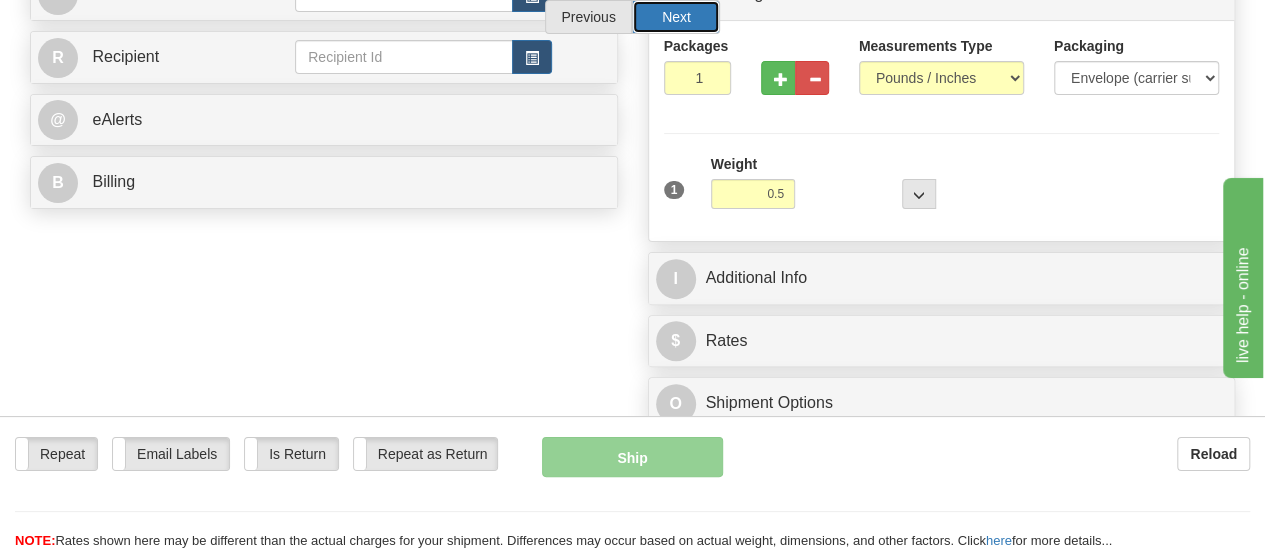 click on "Next" at bounding box center (676, 17) 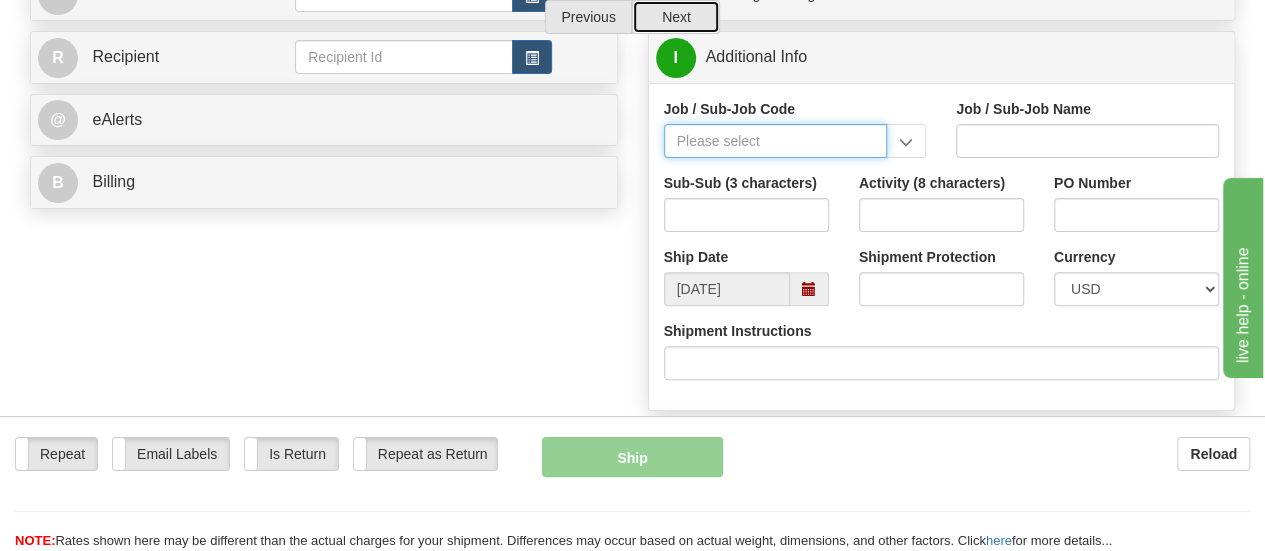 click on "Job / Sub-Job Code" at bounding box center [776, 141] 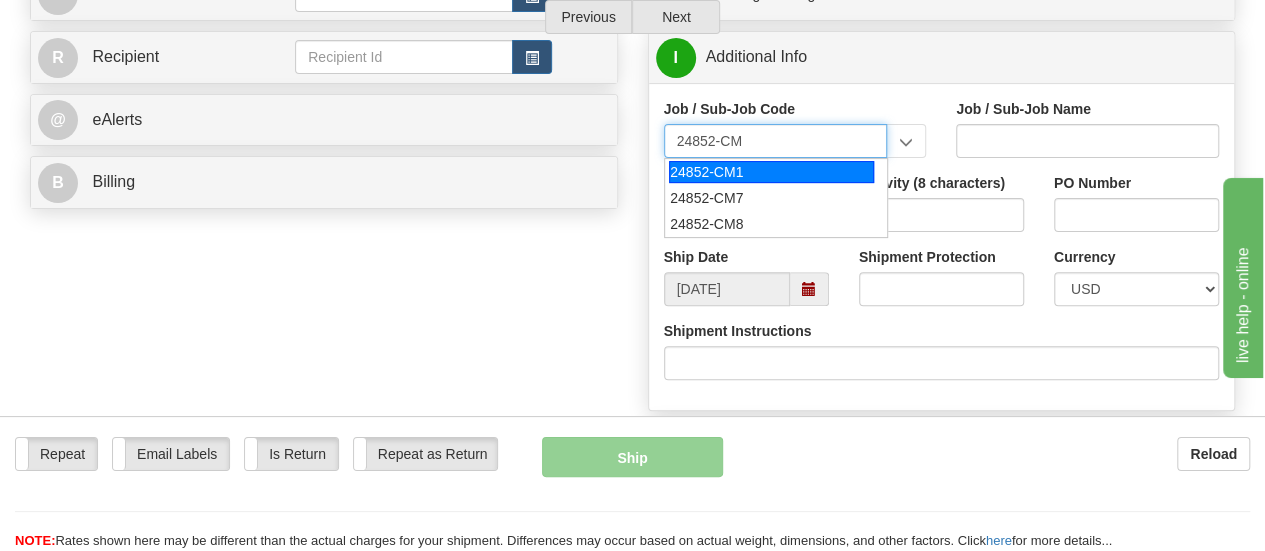 type on "24852-CM8" 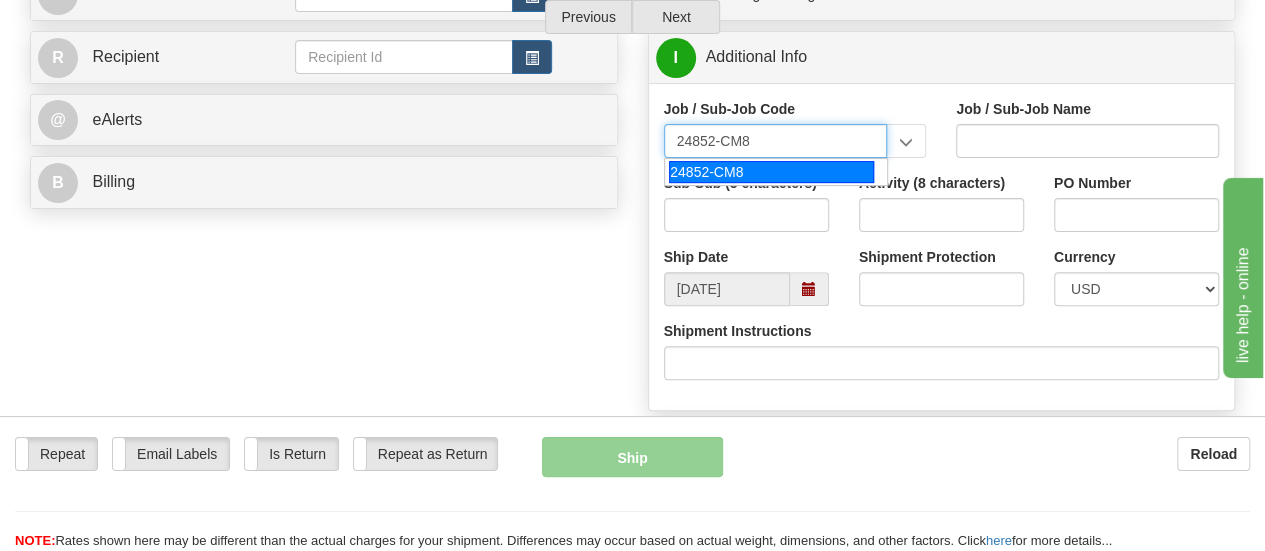 type on "PUEBLO CHEM DEMIL PROJECT - CLOSURE-MP-BNI-UTILIT" 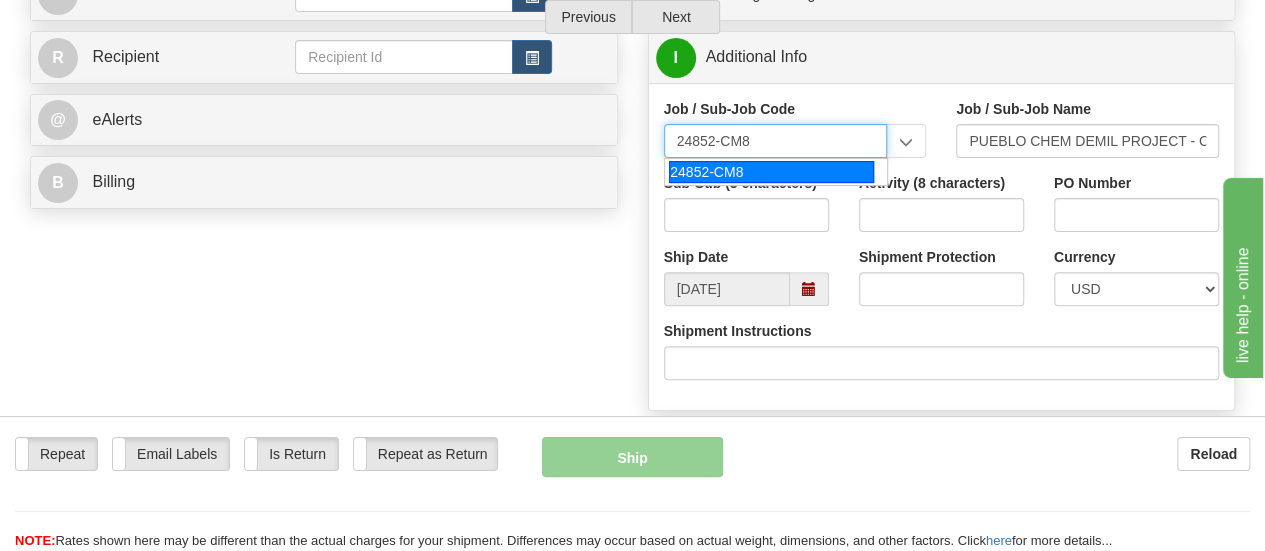 type on "24852-CM8" 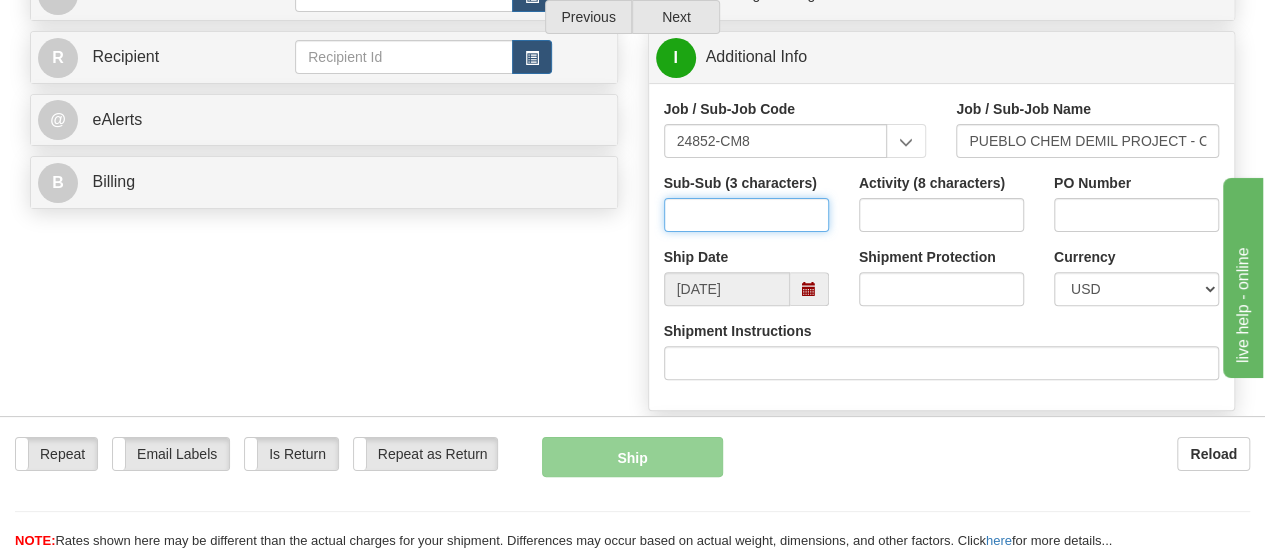 click on "Sub-Sub (3 characters)" at bounding box center [746, 215] 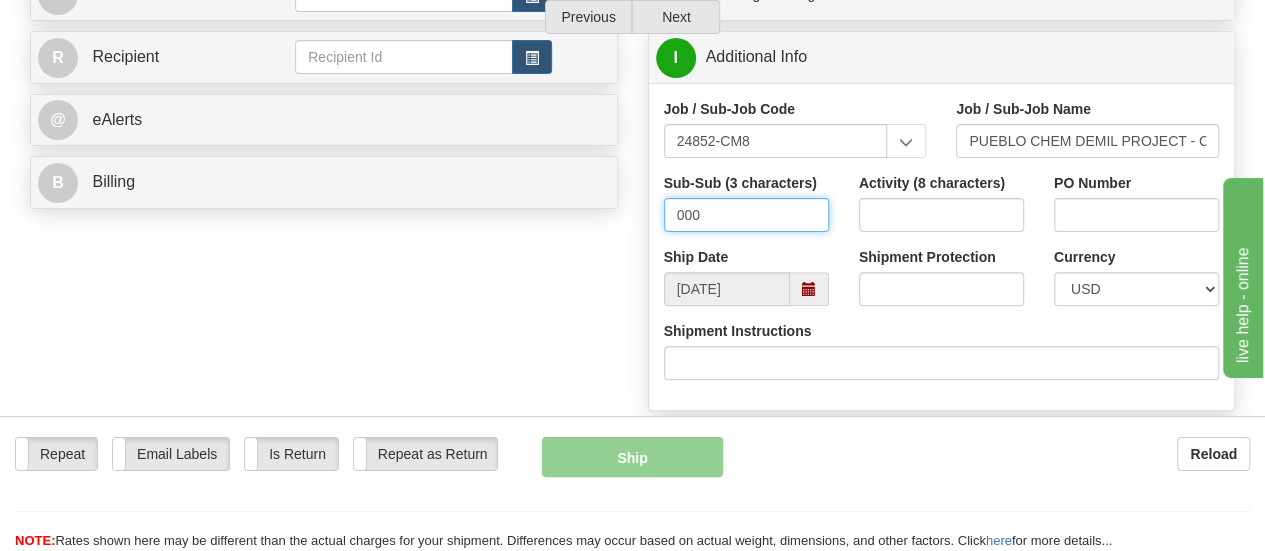 type on "000" 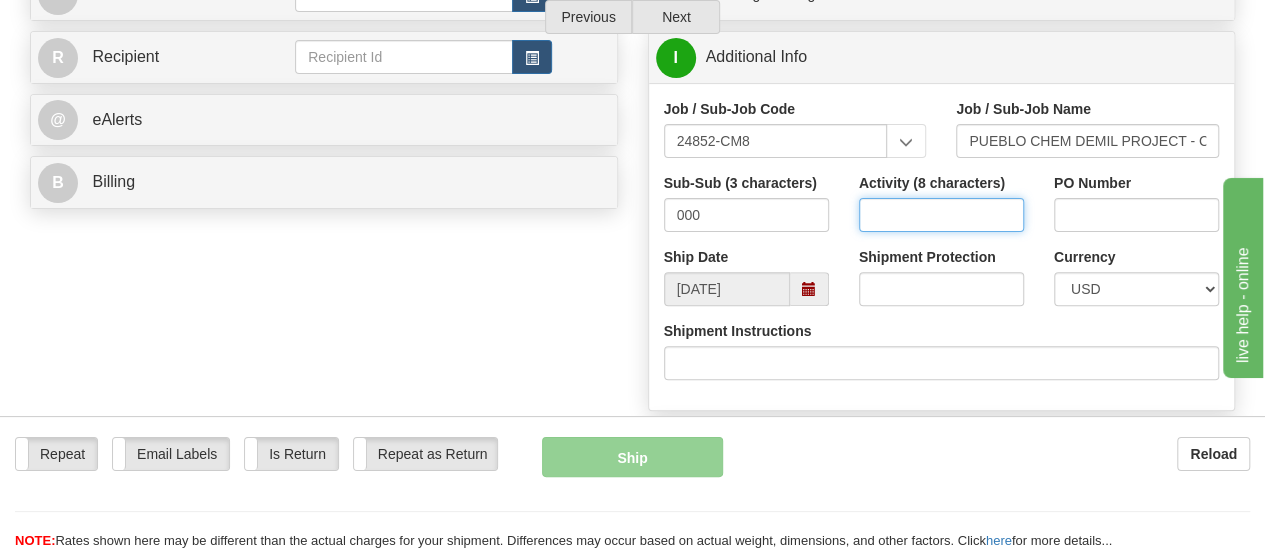 click on "Activity (8 characters)" at bounding box center [941, 215] 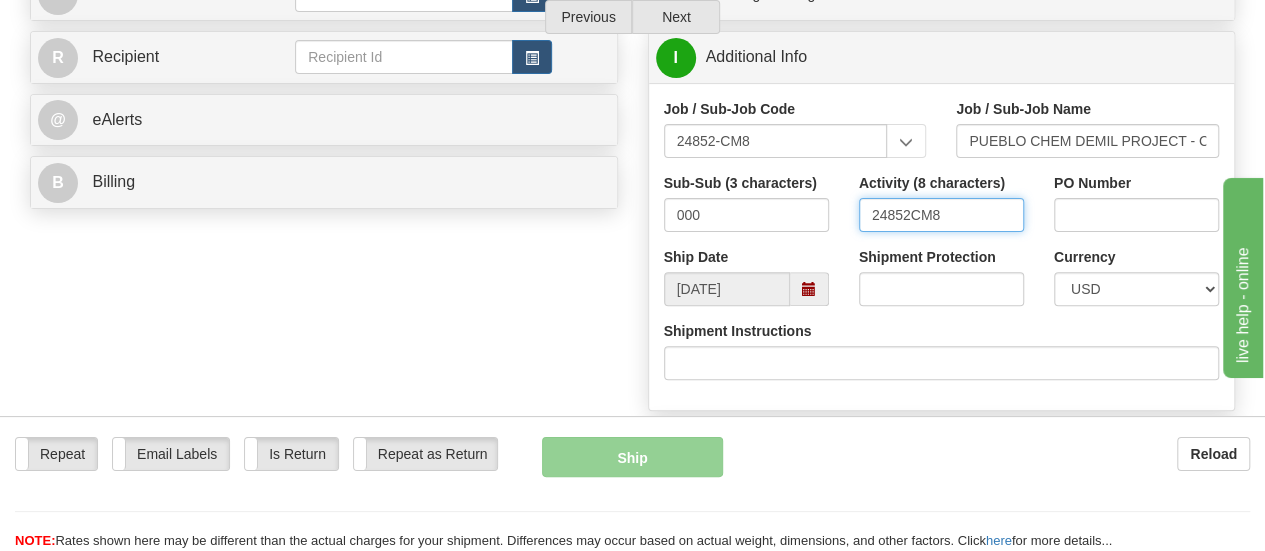 type on "24852CM8" 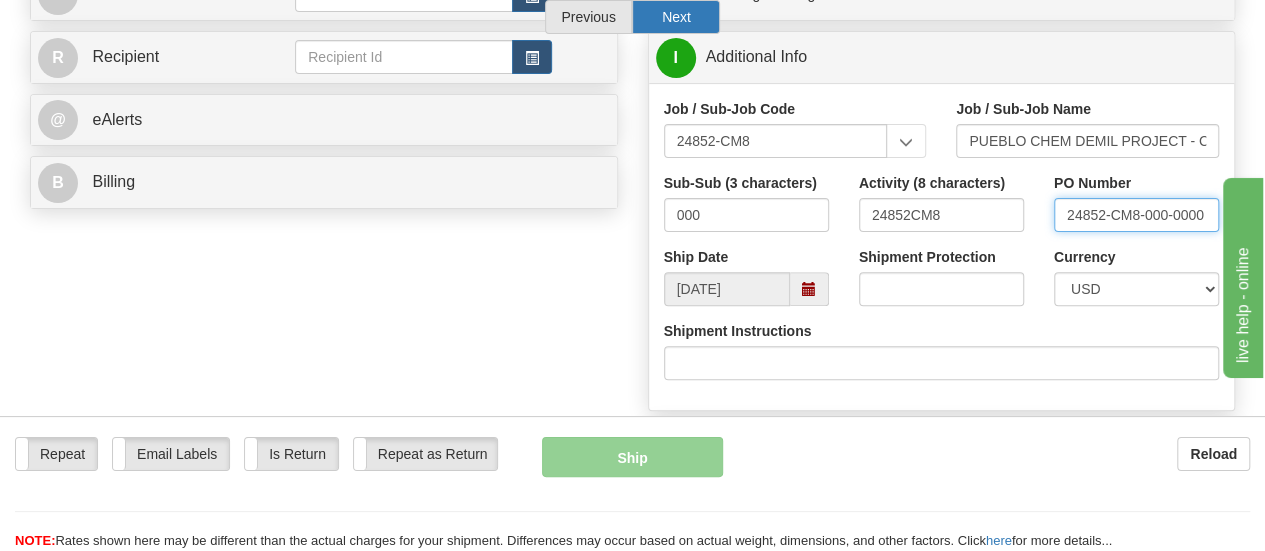 type on "24852-CM8-000-0000" 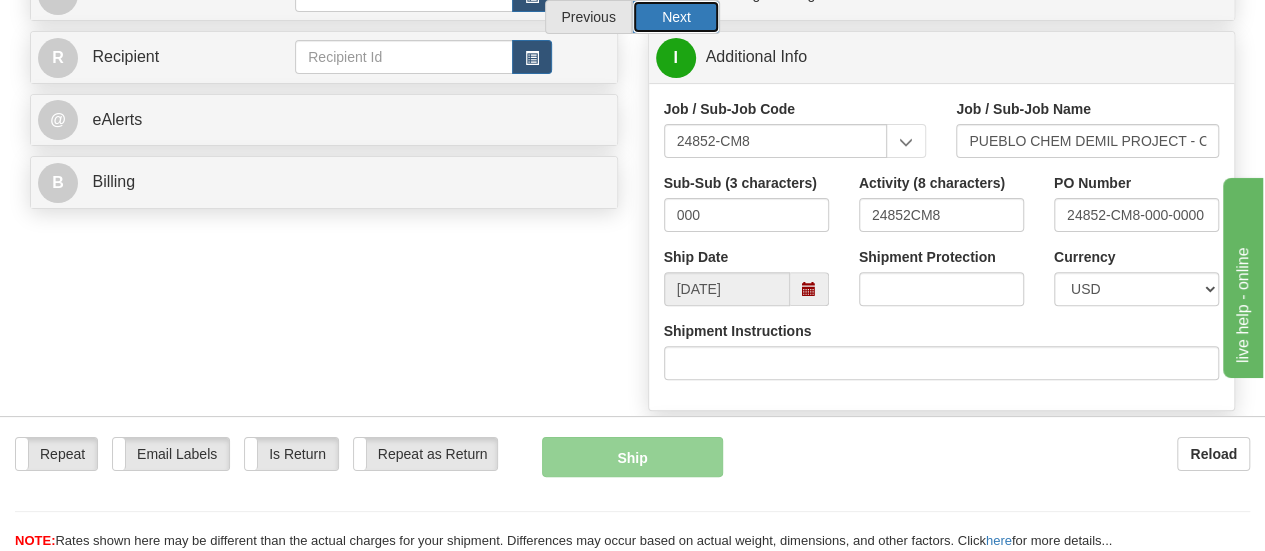 click on "Next" at bounding box center [676, 17] 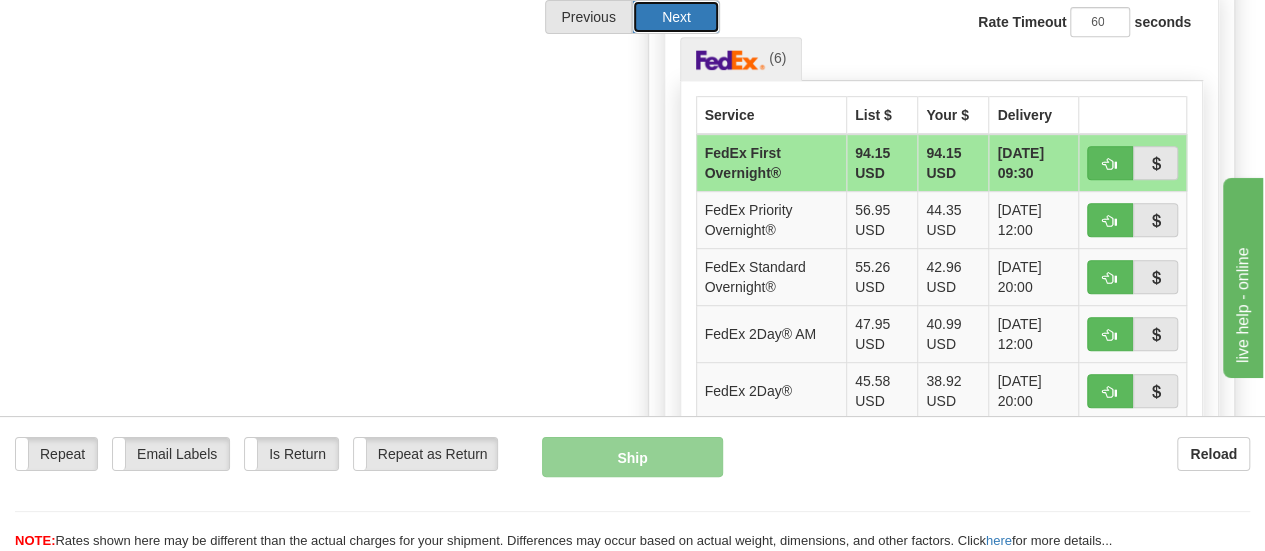 scroll, scrollTop: 467, scrollLeft: 0, axis: vertical 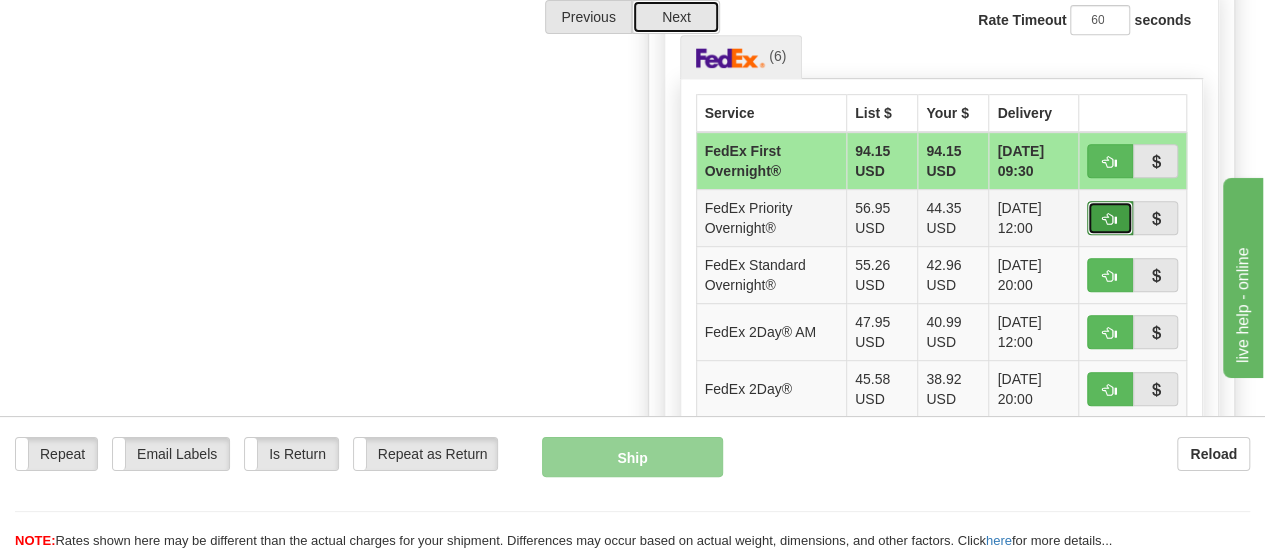 click at bounding box center [1110, 218] 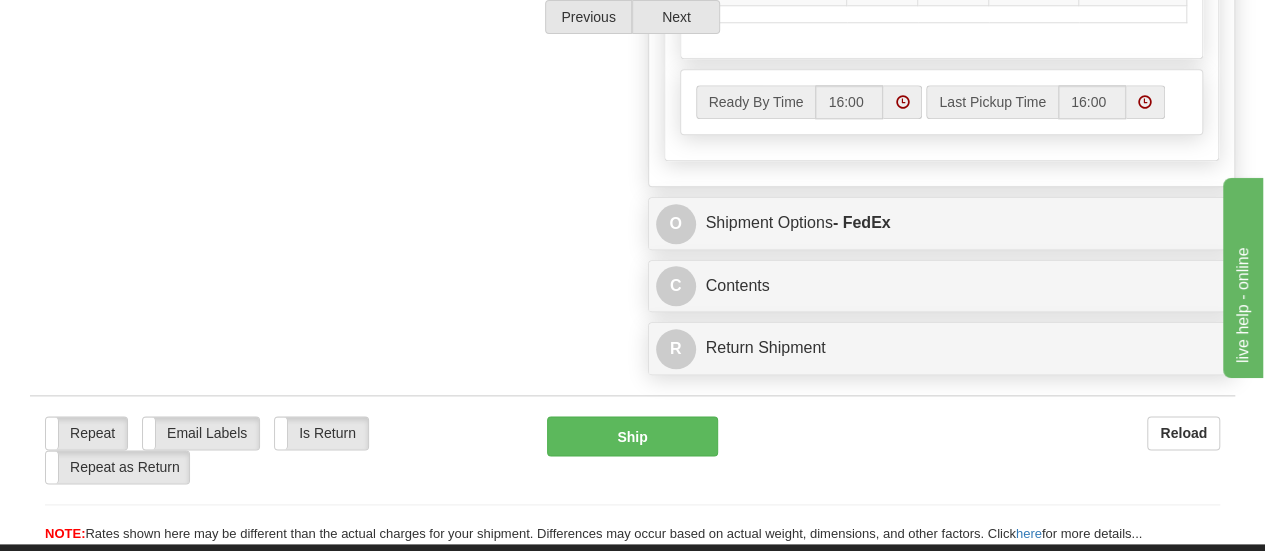 scroll, scrollTop: 1018, scrollLeft: 0, axis: vertical 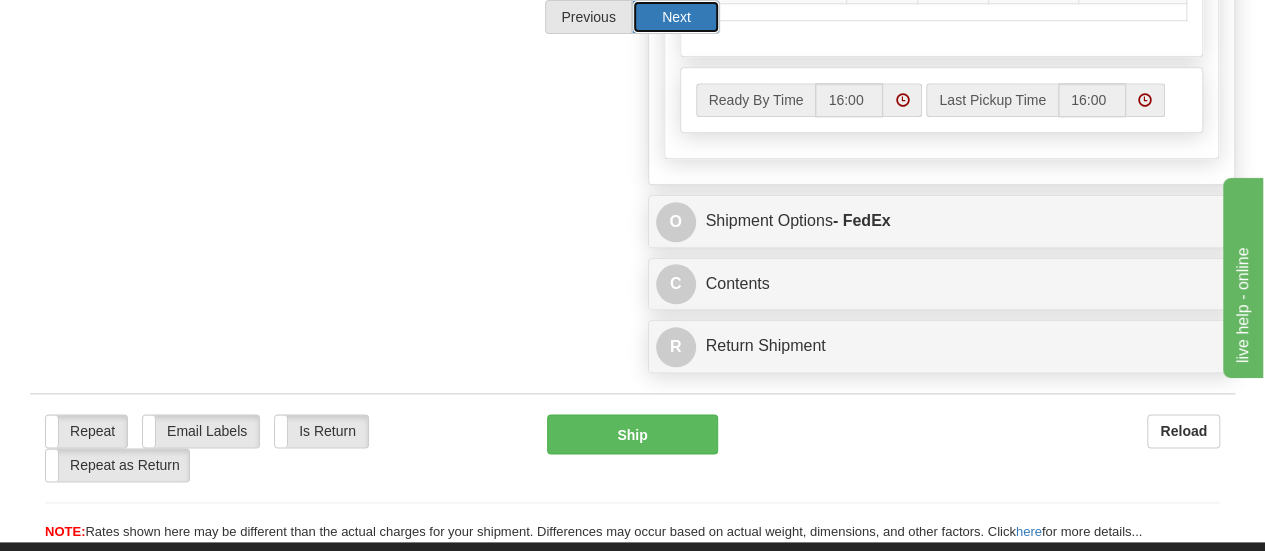 click on "Next" at bounding box center [676, 17] 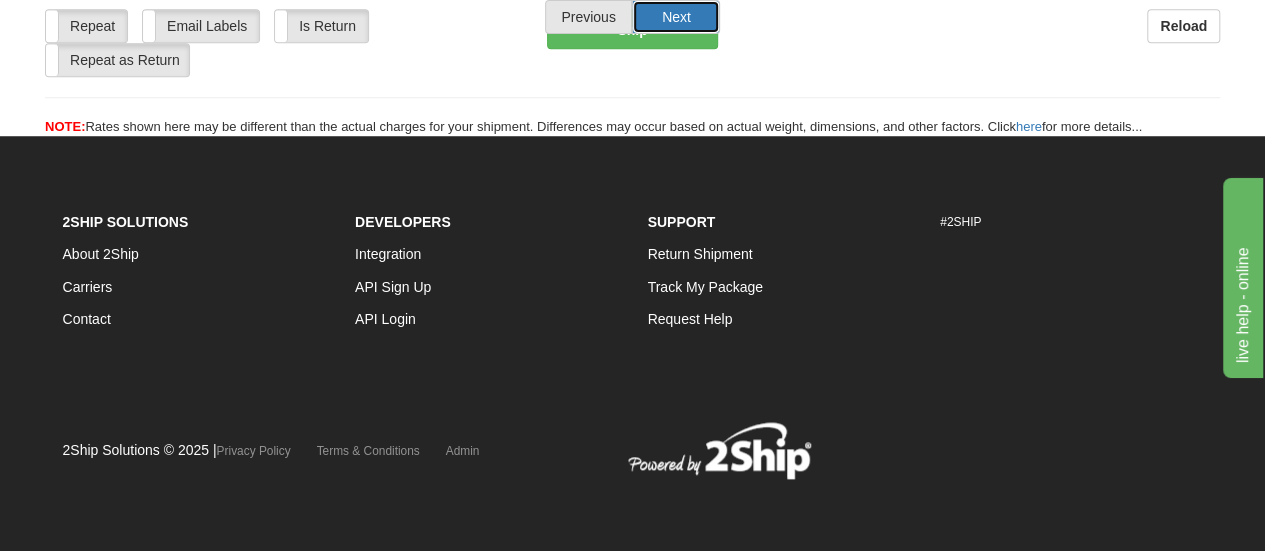 scroll, scrollTop: 769, scrollLeft: 0, axis: vertical 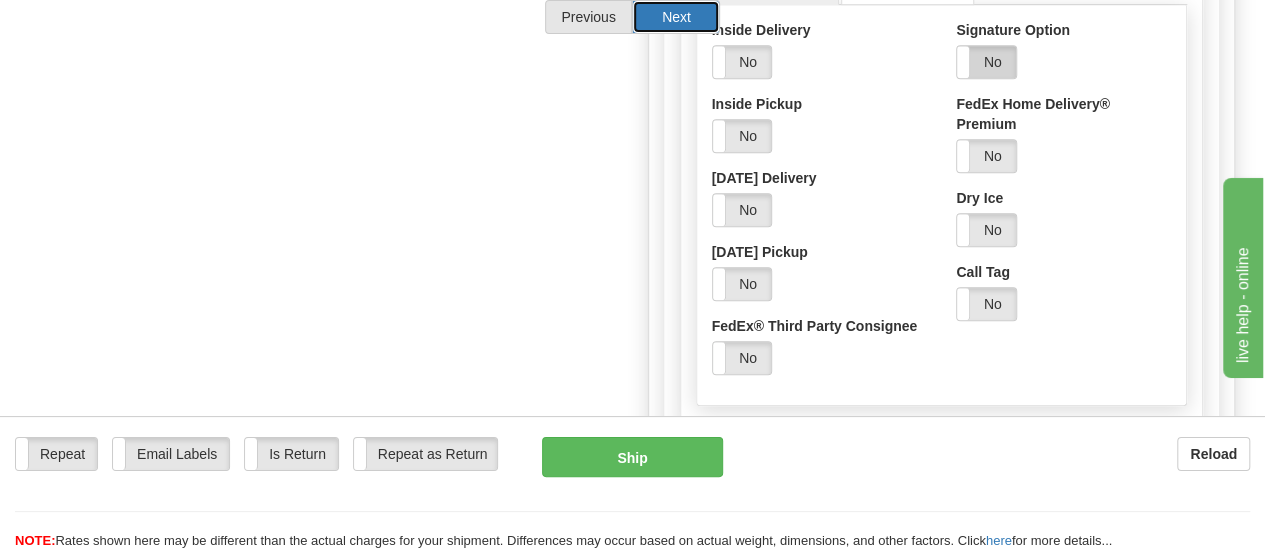 click on "No" at bounding box center (986, 62) 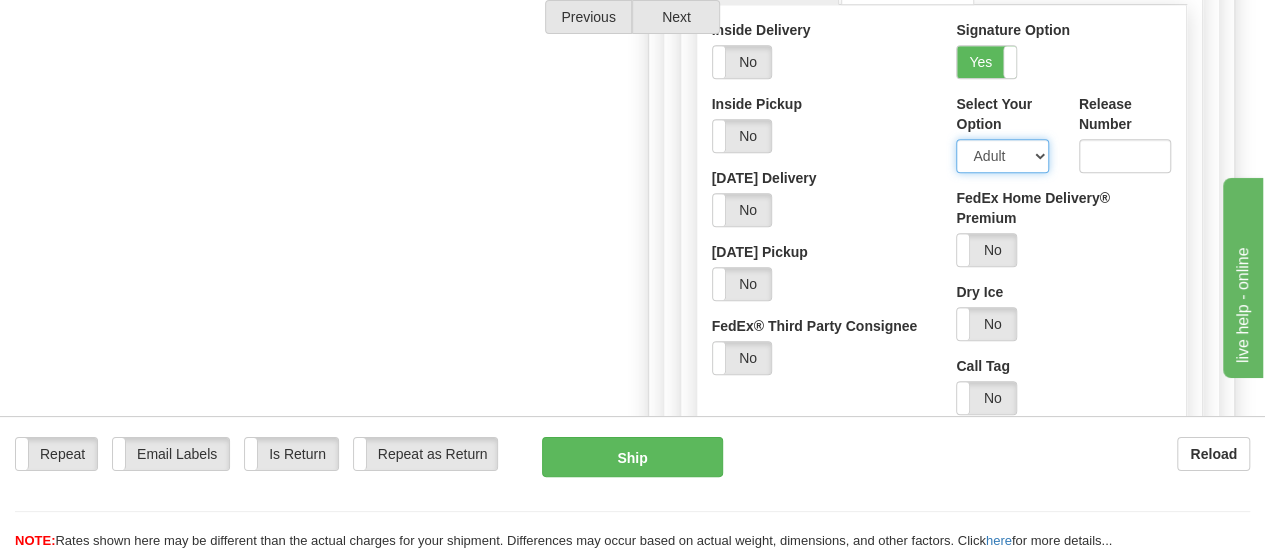 click on "Adult
Direct
Indirect
No Signature Required
Service Default" at bounding box center (1002, 156) 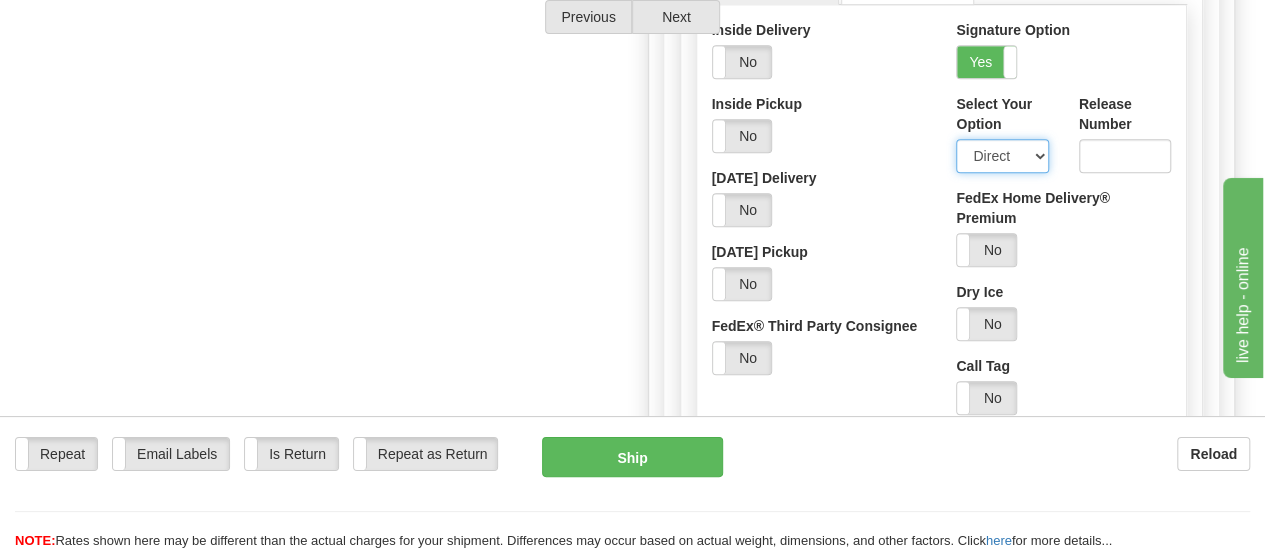 click on "Adult
Direct
Indirect
No Signature Required
Service Default" at bounding box center (1002, 156) 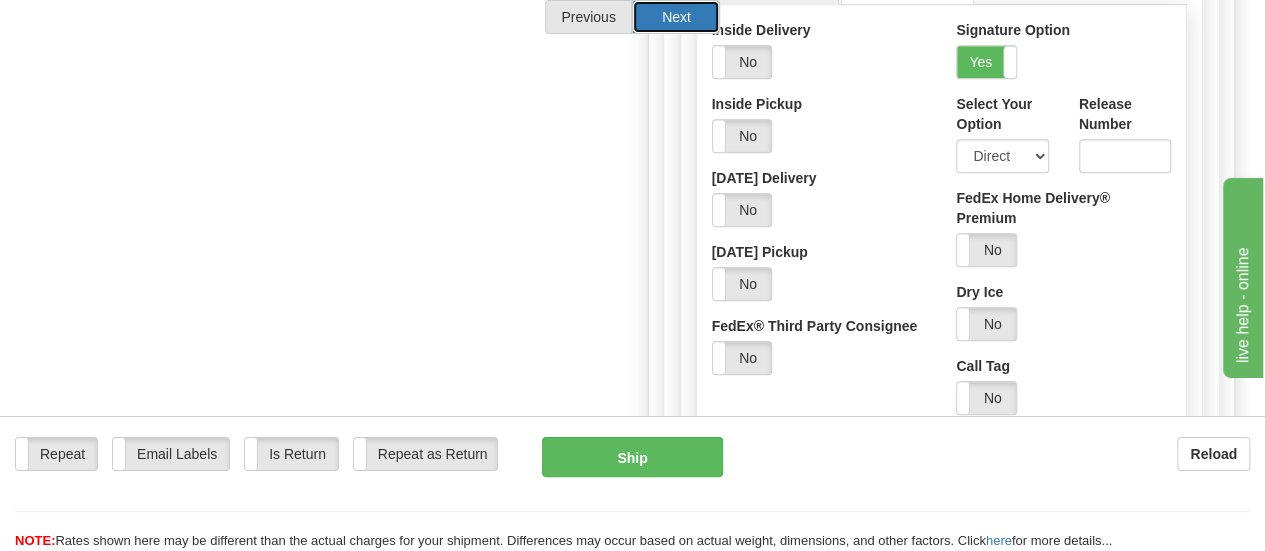 click on "Next" at bounding box center (676, 17) 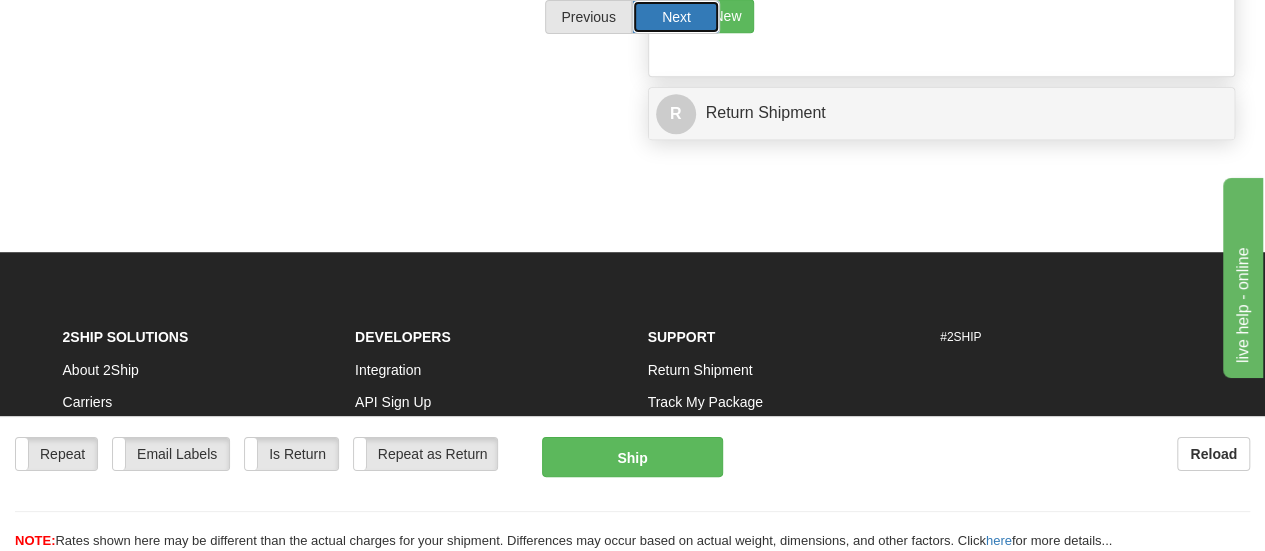 click on "Next" at bounding box center (676, 17) 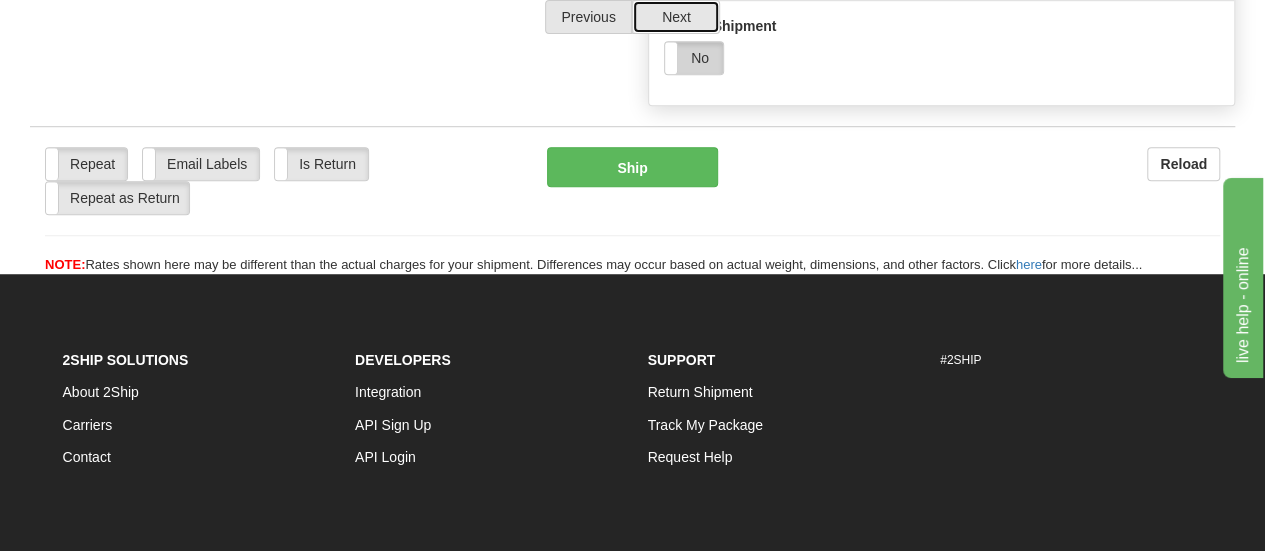 click on "No" at bounding box center [694, 58] 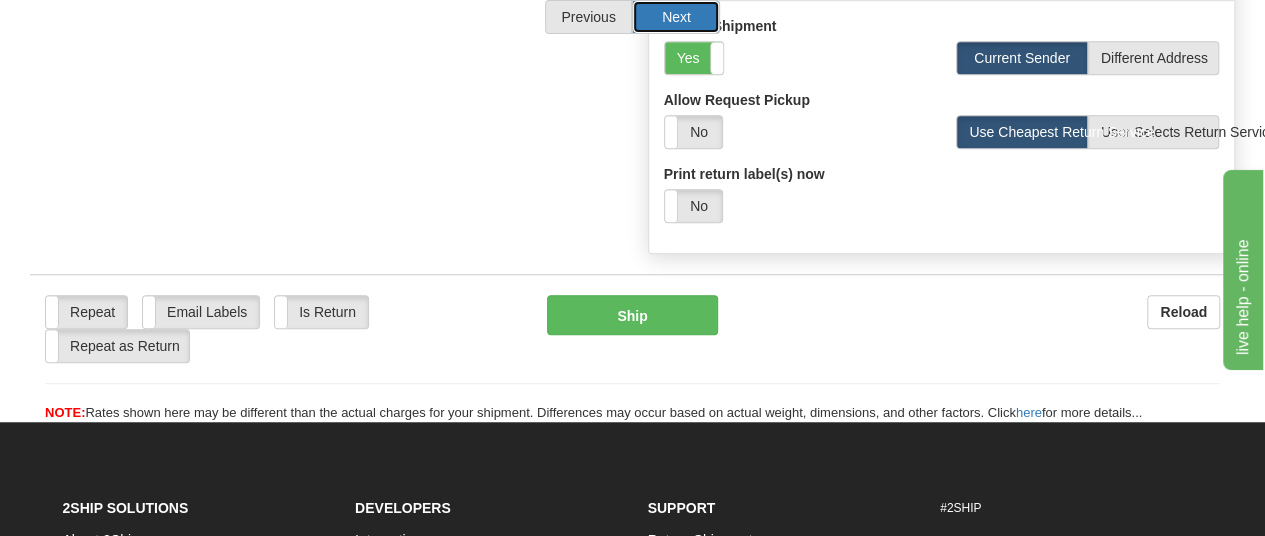 click on "Next" at bounding box center [676, 17] 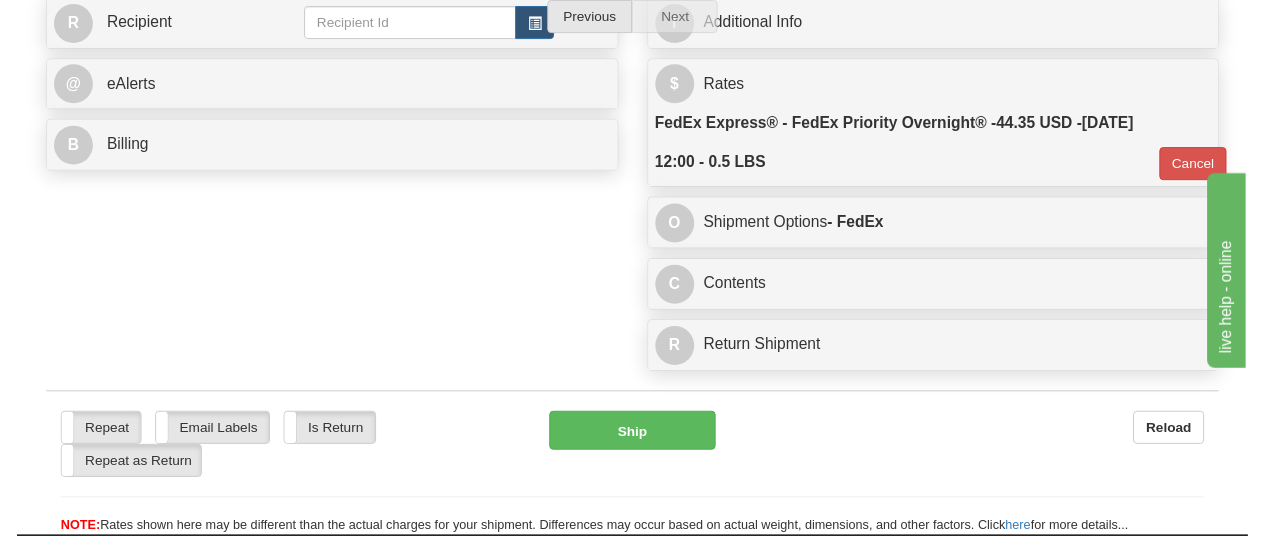 scroll, scrollTop: 248, scrollLeft: 0, axis: vertical 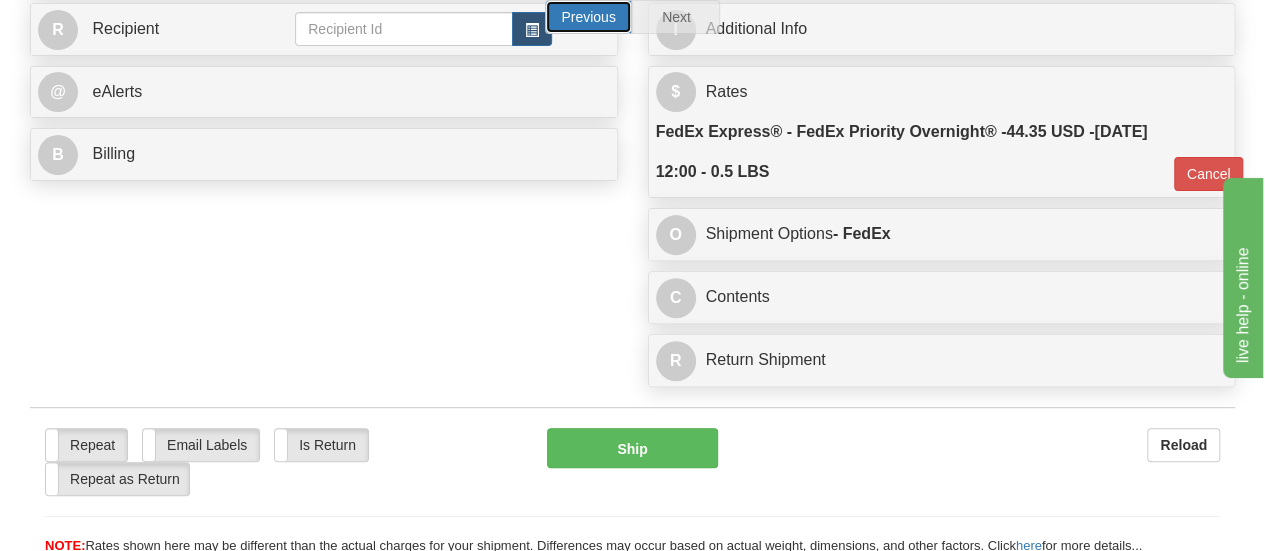 click on "Previous" at bounding box center (589, 17) 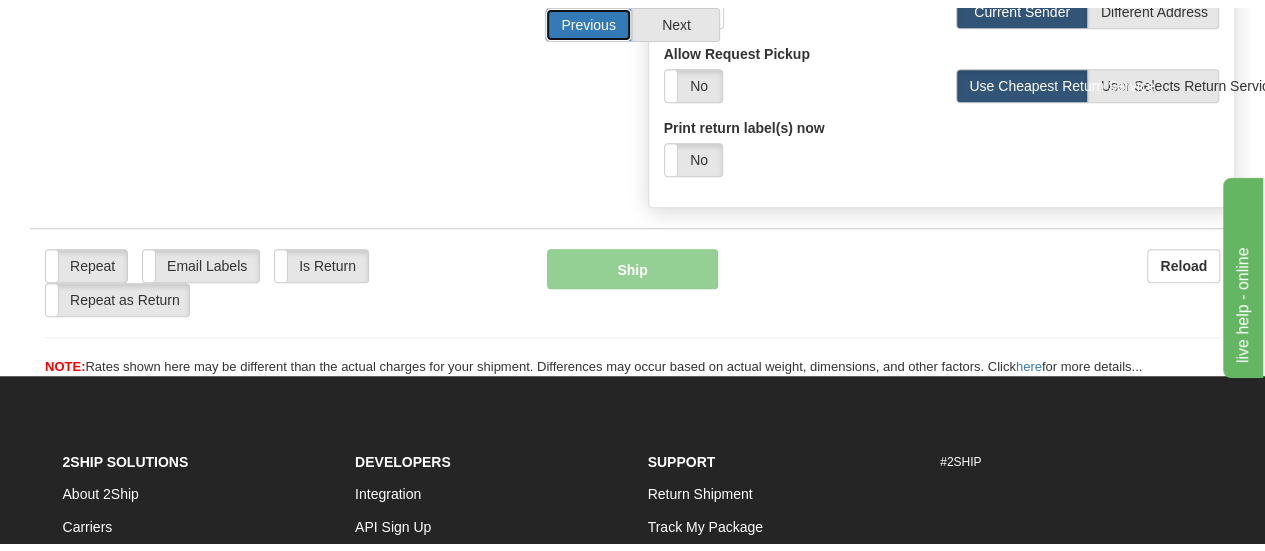 scroll, scrollTop: 690, scrollLeft: 0, axis: vertical 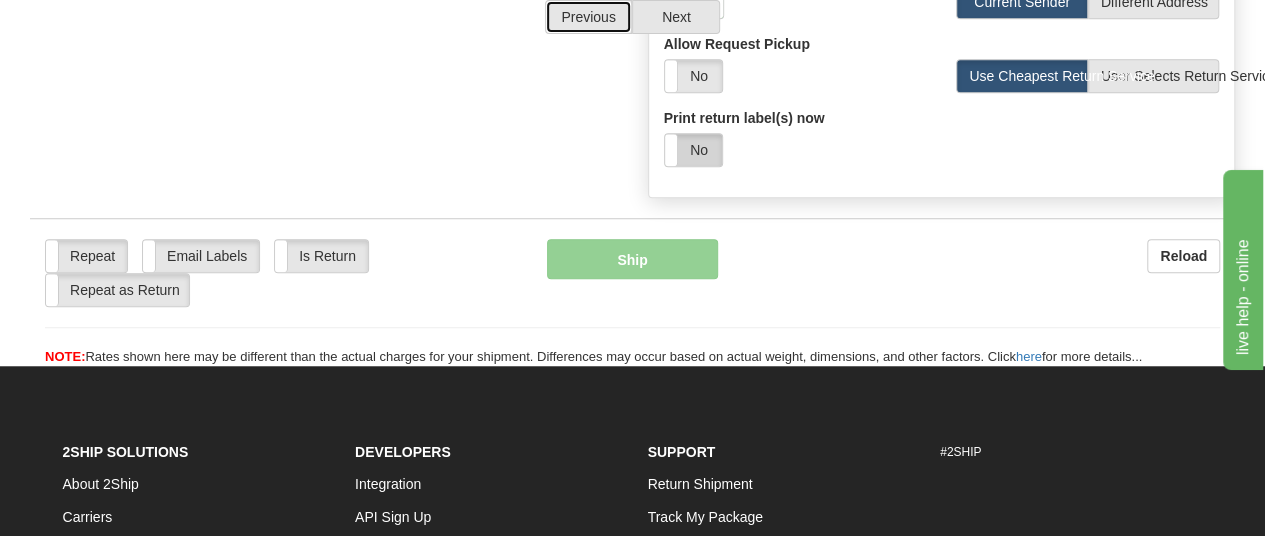 click on "No" at bounding box center (693, 150) 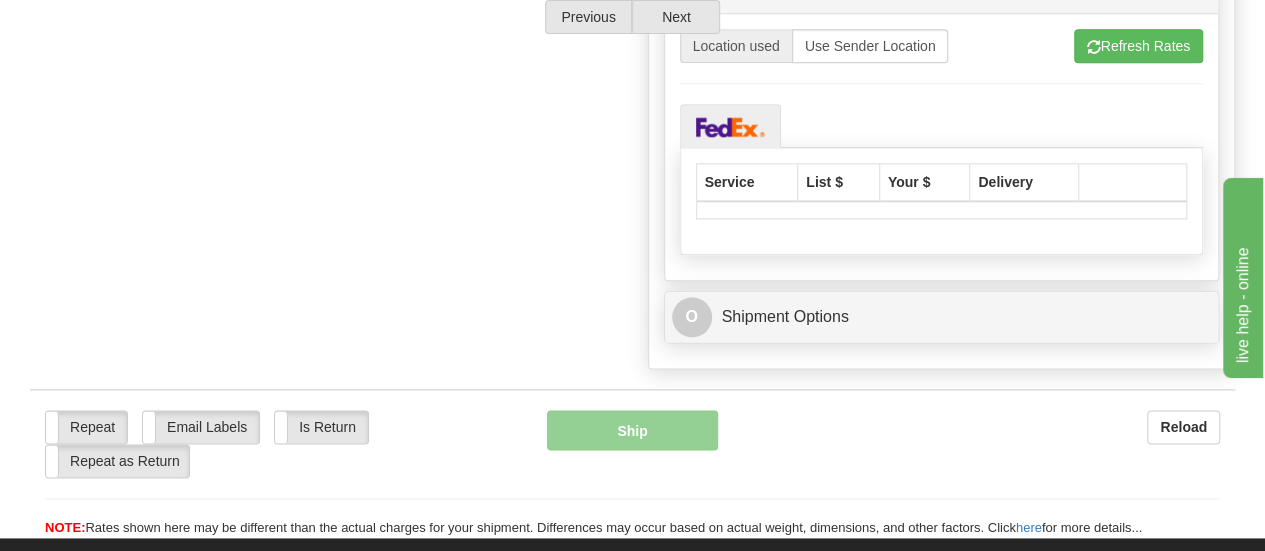 scroll, scrollTop: 1085, scrollLeft: 0, axis: vertical 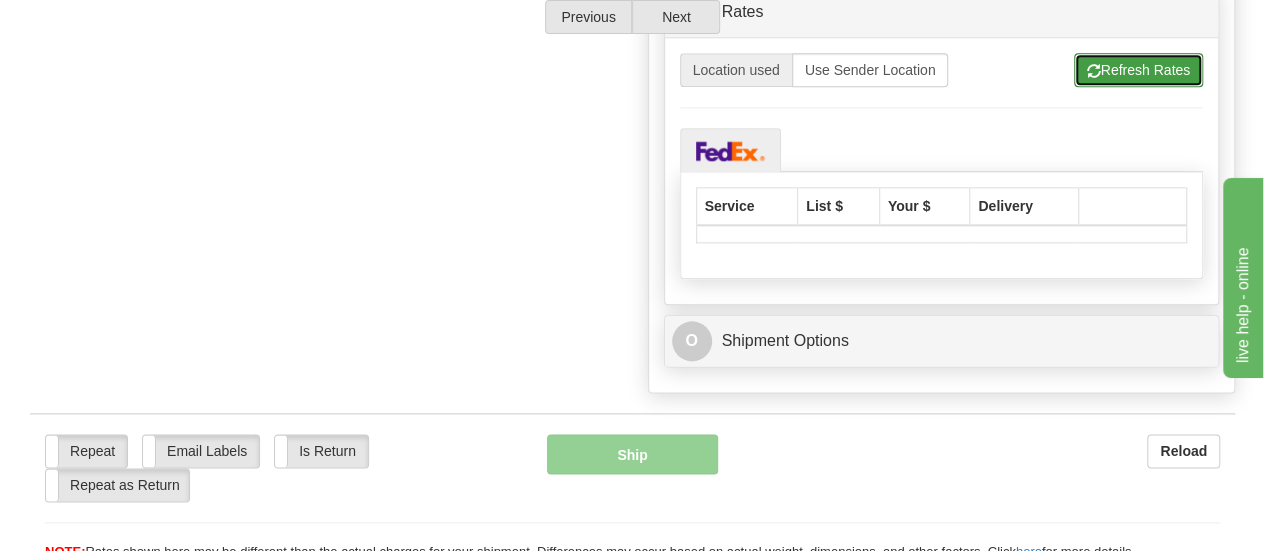 click on "Refresh Rates" at bounding box center [1138, 70] 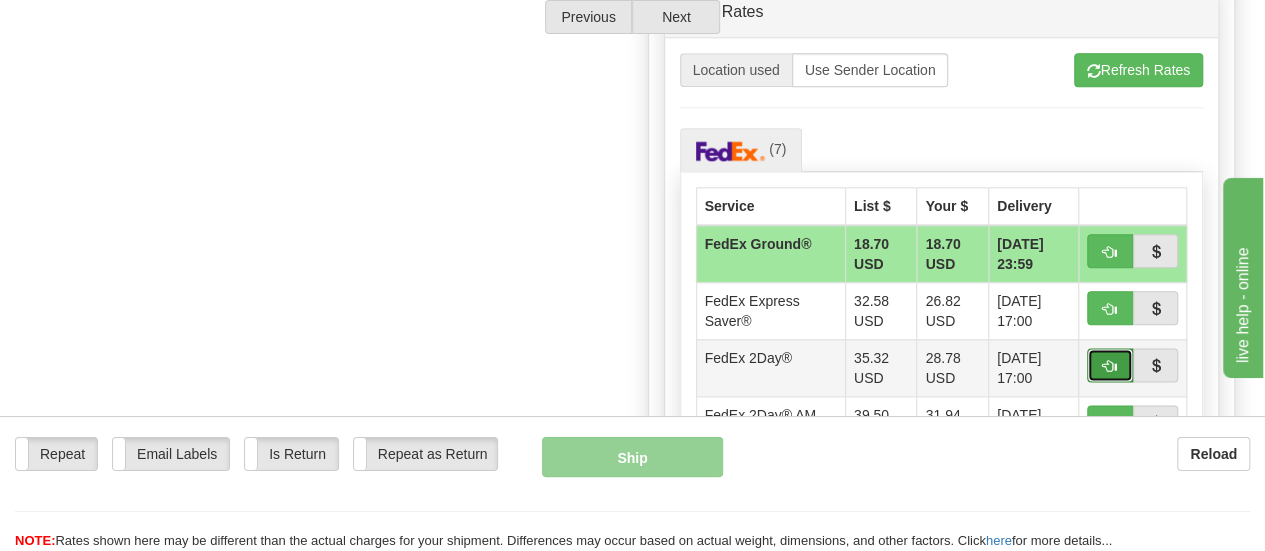 click at bounding box center (1110, 366) 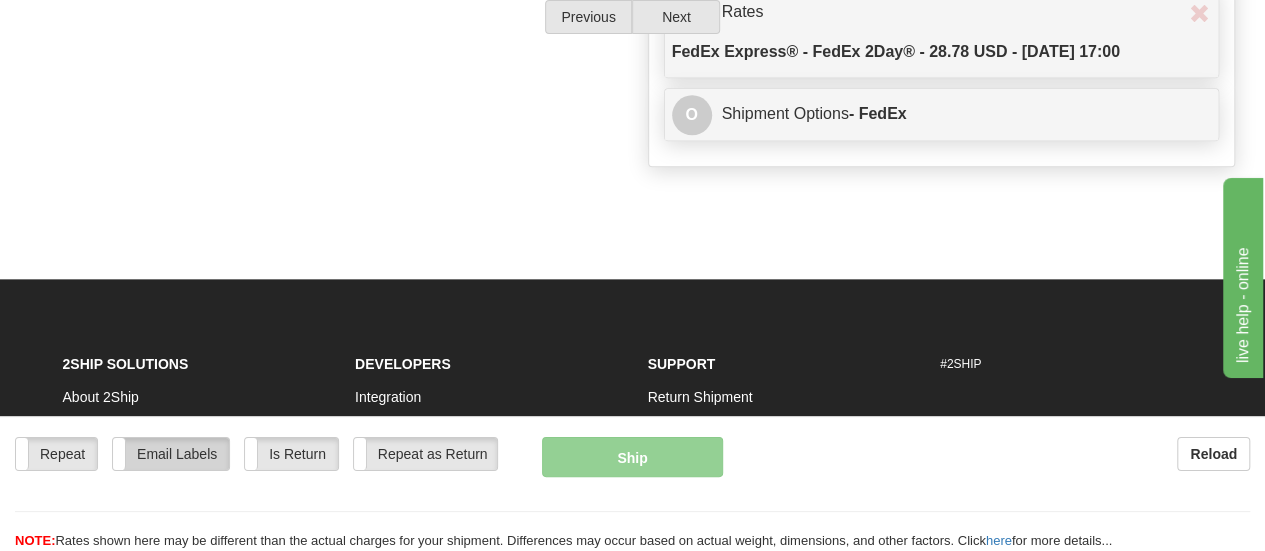 click on "Email Labels" at bounding box center (171, 454) 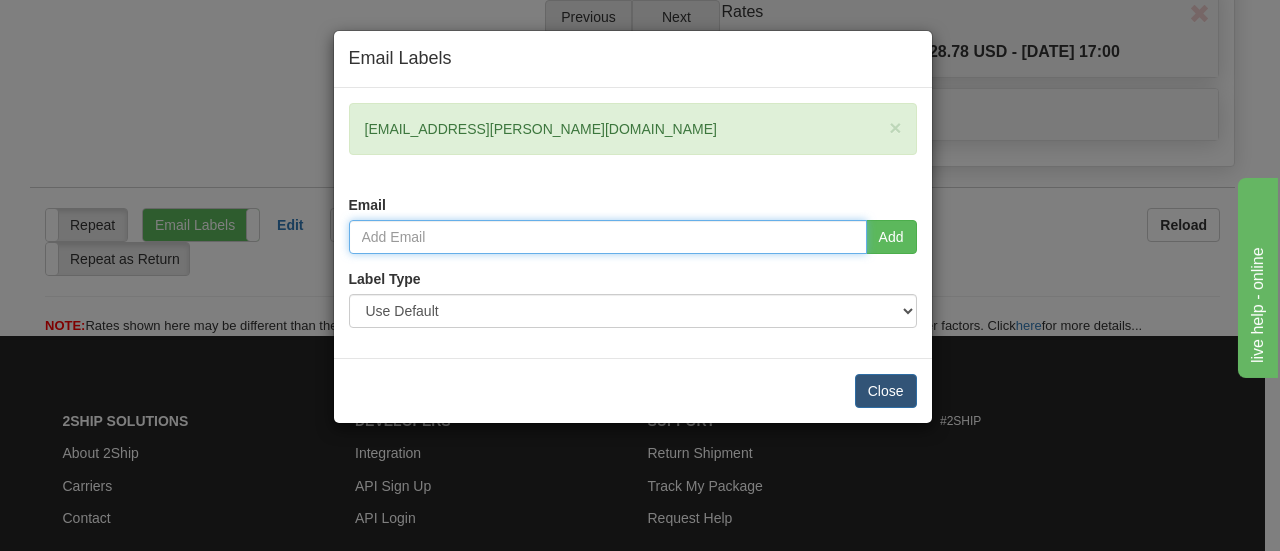 click at bounding box center (608, 237) 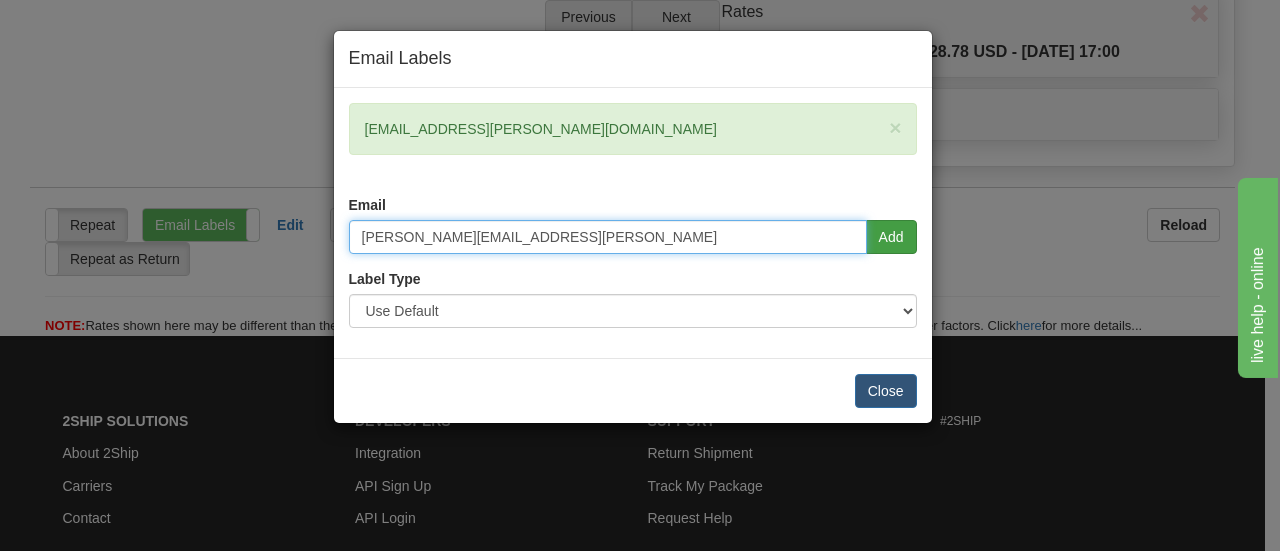 type on "[PERSON_NAME][EMAIL_ADDRESS][PERSON_NAME]" 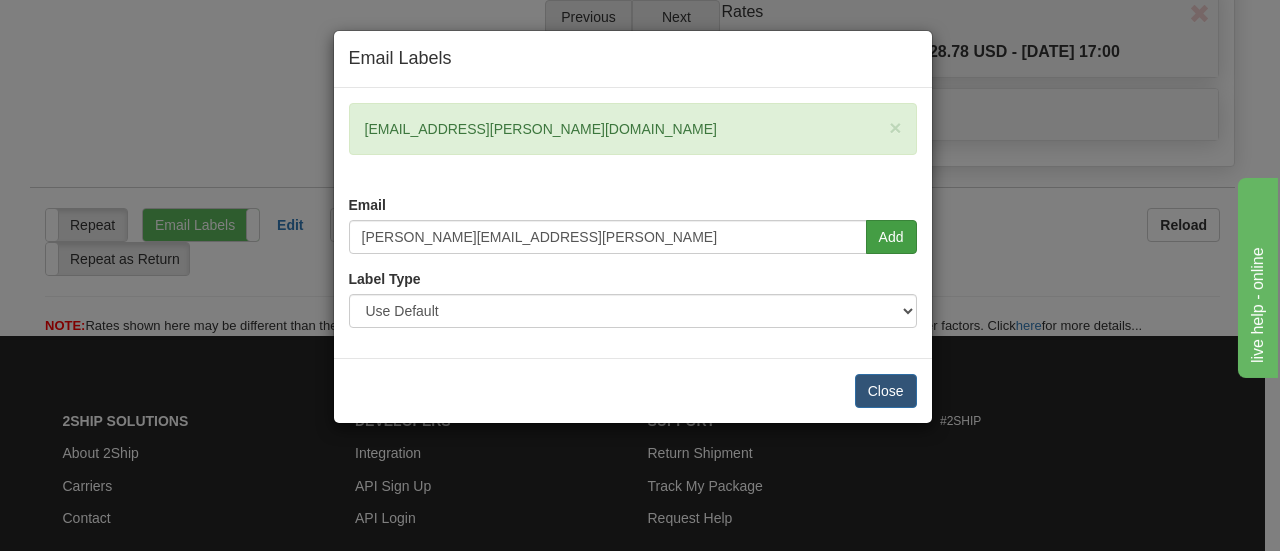 click on "Add" at bounding box center (891, 237) 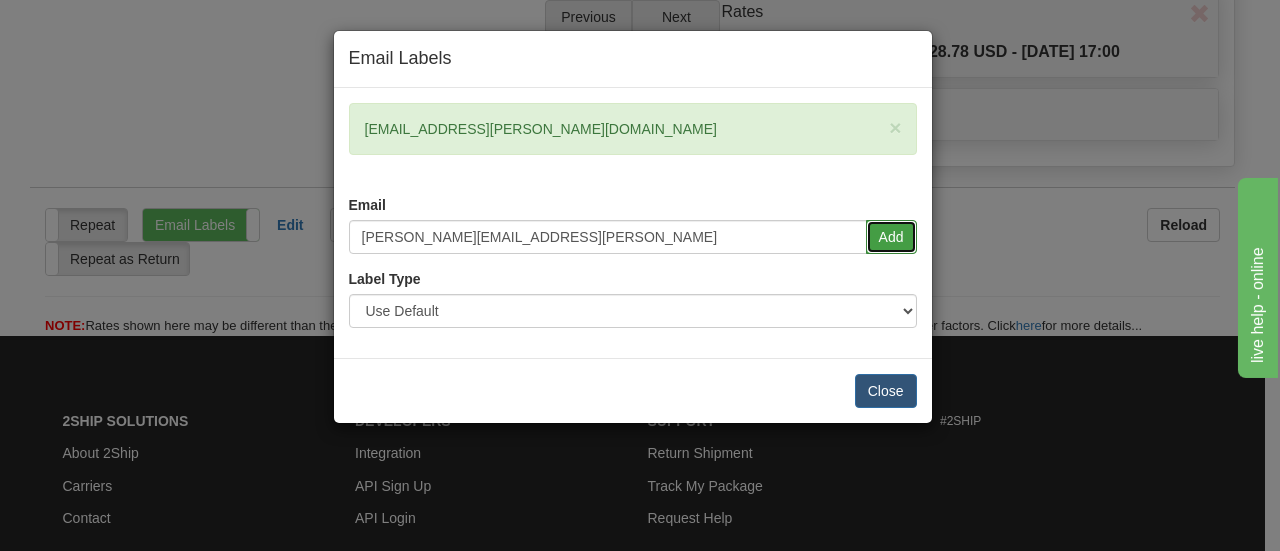 type 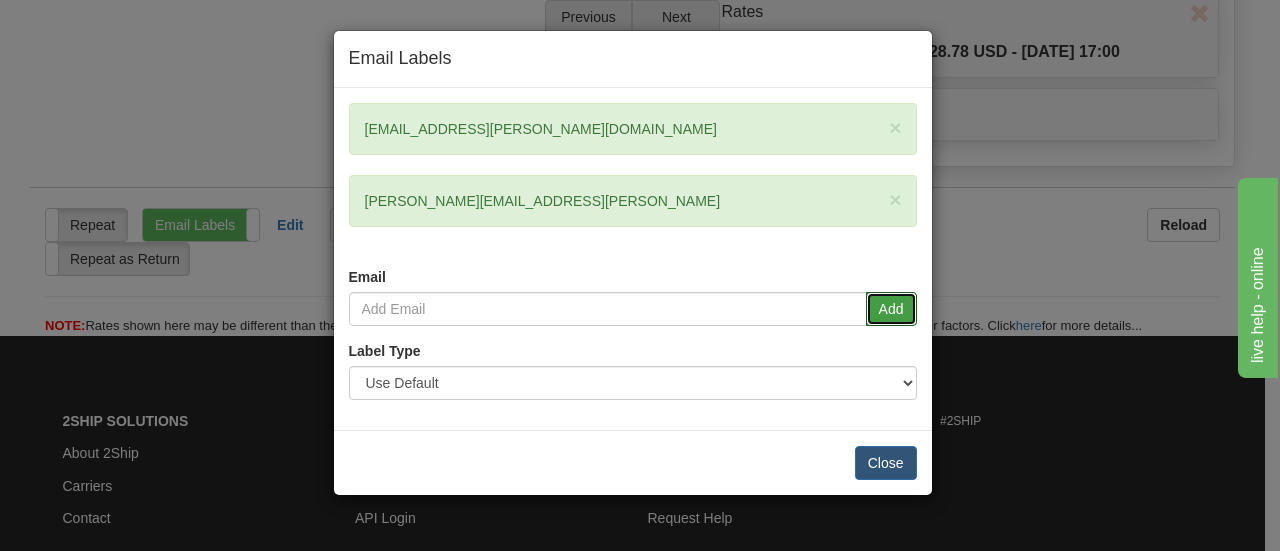 type 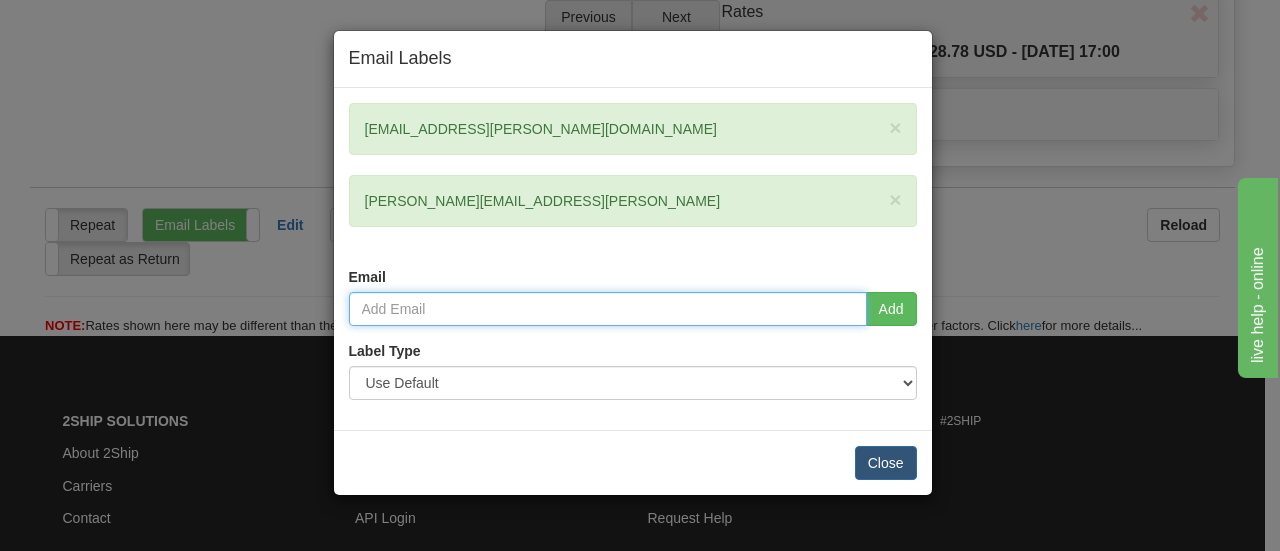 click at bounding box center [608, 309] 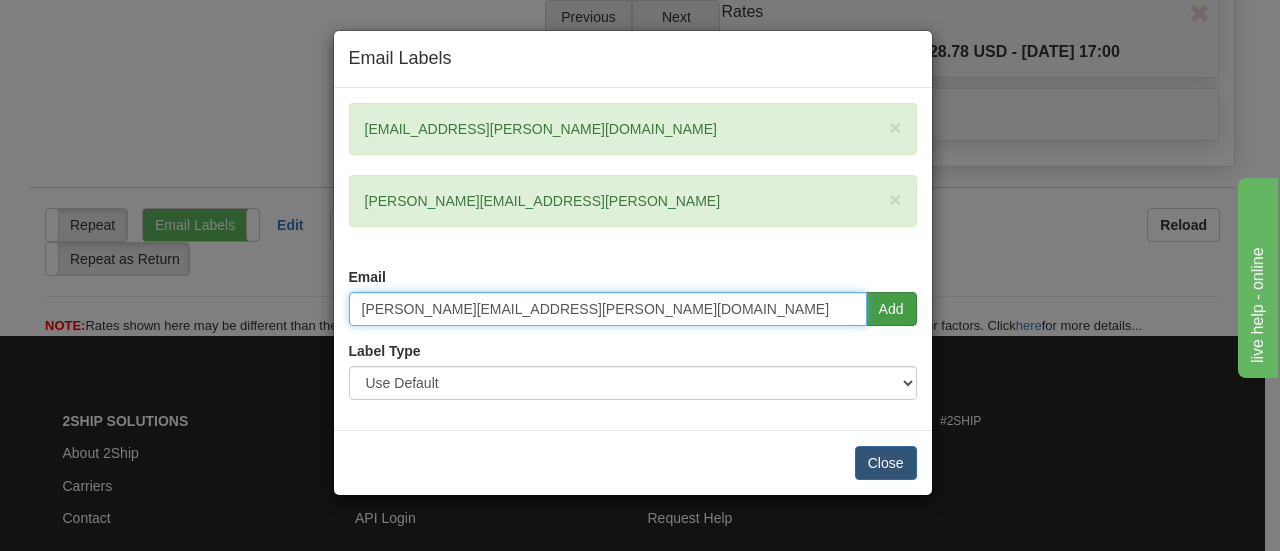 type on "[PERSON_NAME][EMAIL_ADDRESS][PERSON_NAME][DOMAIN_NAME]" 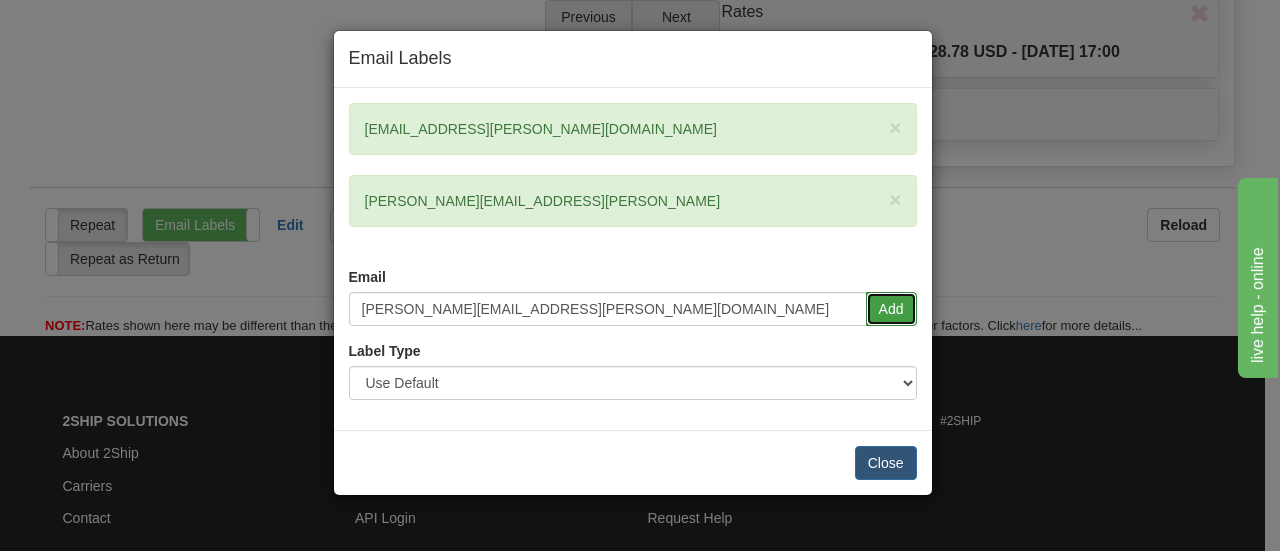 click on "Add" at bounding box center (891, 309) 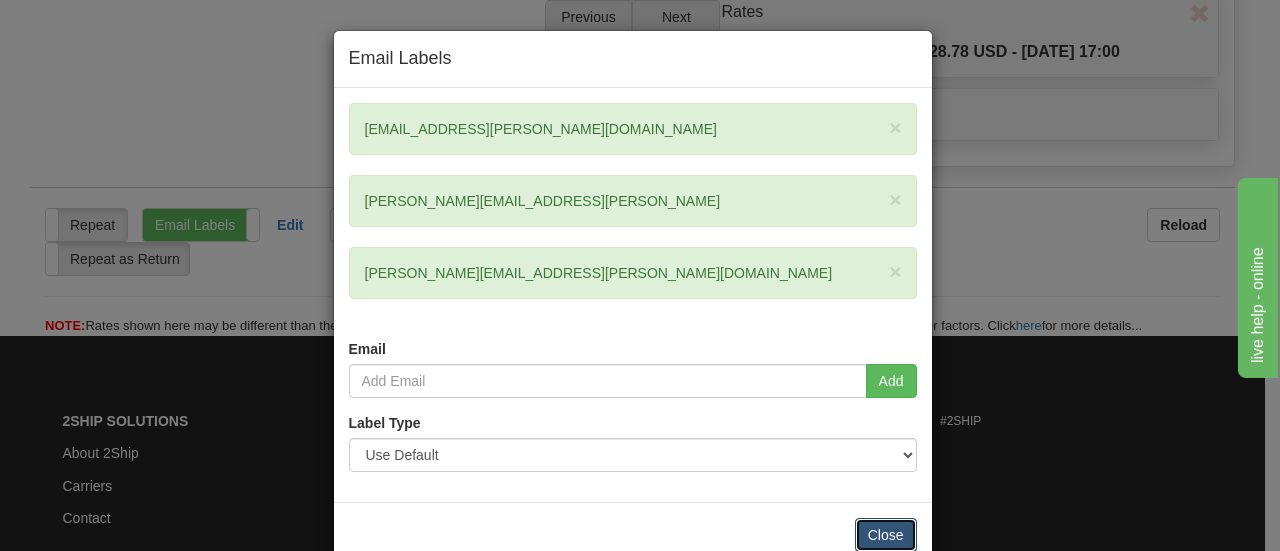 click on "Close" at bounding box center (886, 535) 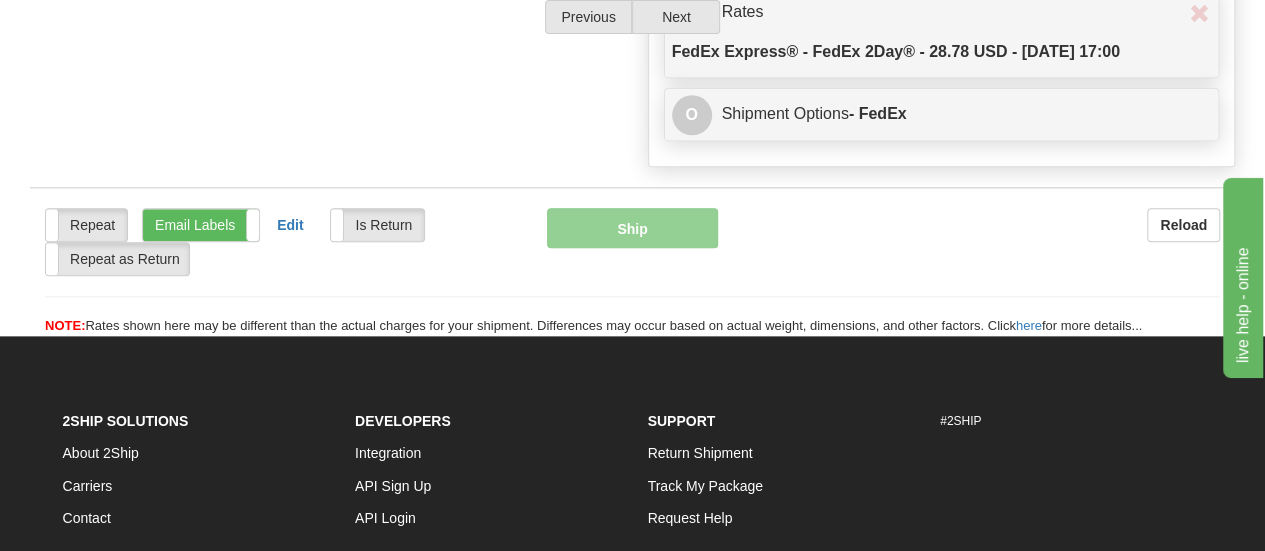 click on "Repeat Repeat
Email Labels Email Labels
Edit
Is Return Is Return
Repeat as Return Repeat as Return
Reload
Ship Reload" at bounding box center (632, 242) 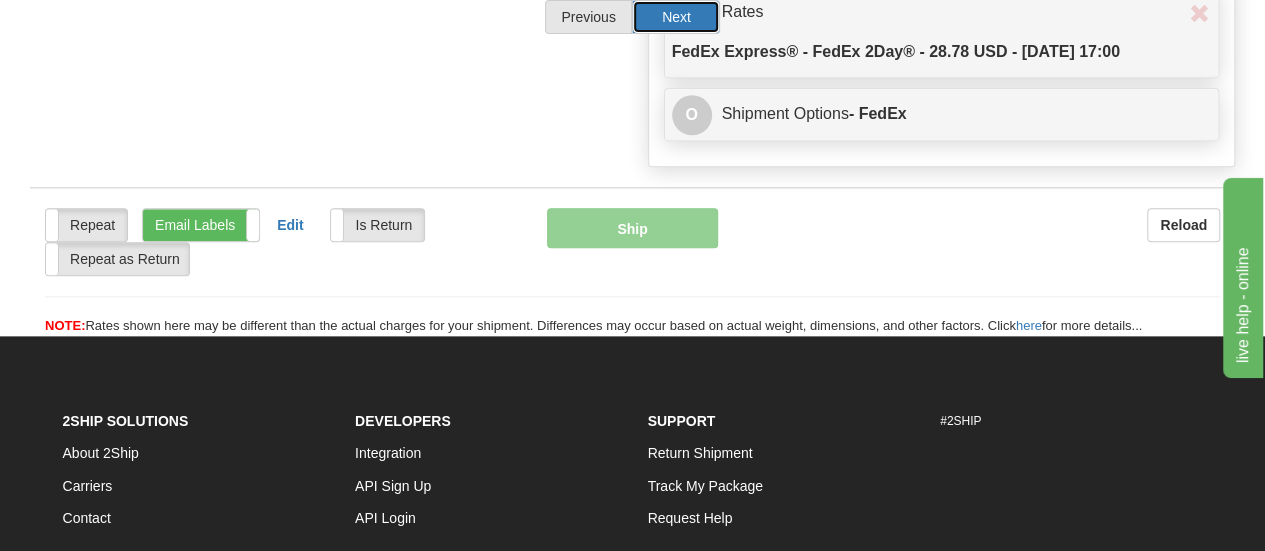 click on "Next" at bounding box center [676, 17] 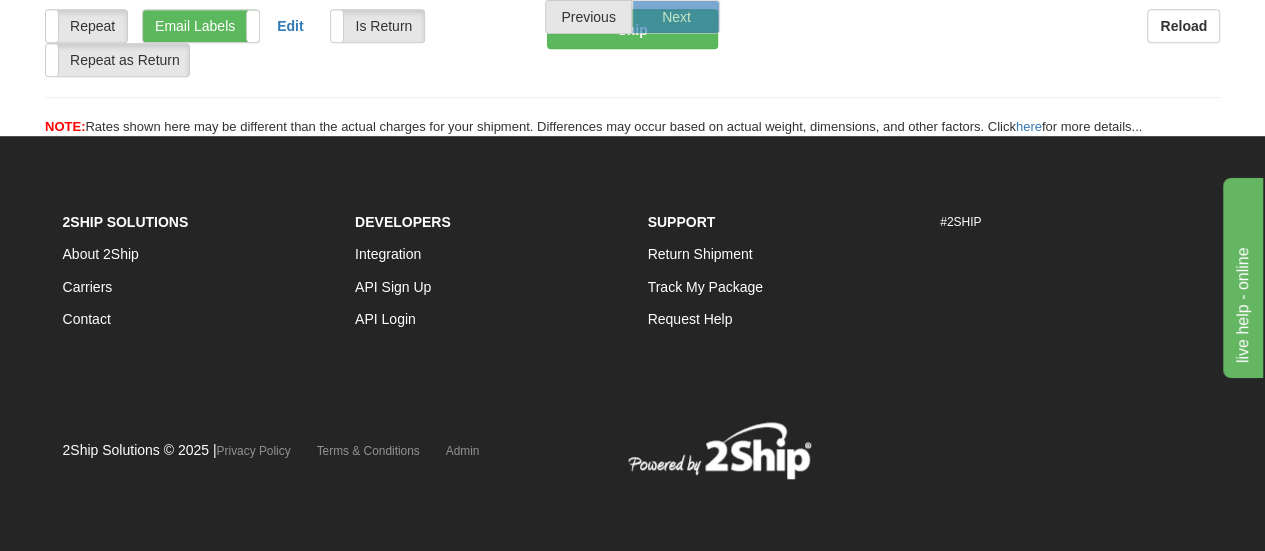 scroll, scrollTop: 664, scrollLeft: 0, axis: vertical 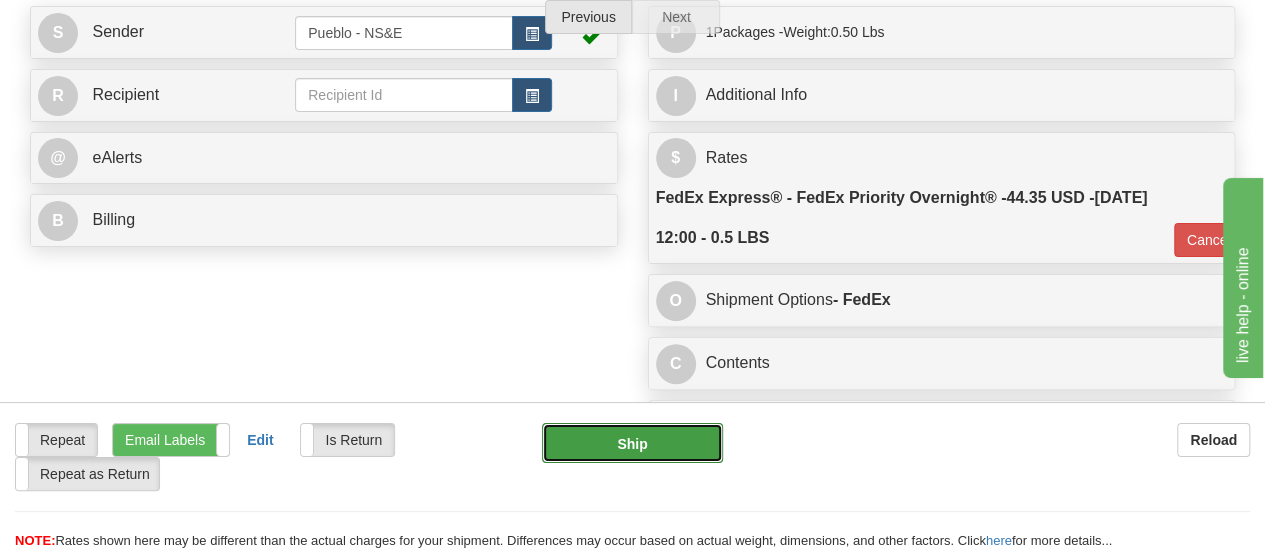 click on "Ship" at bounding box center (632, 443) 